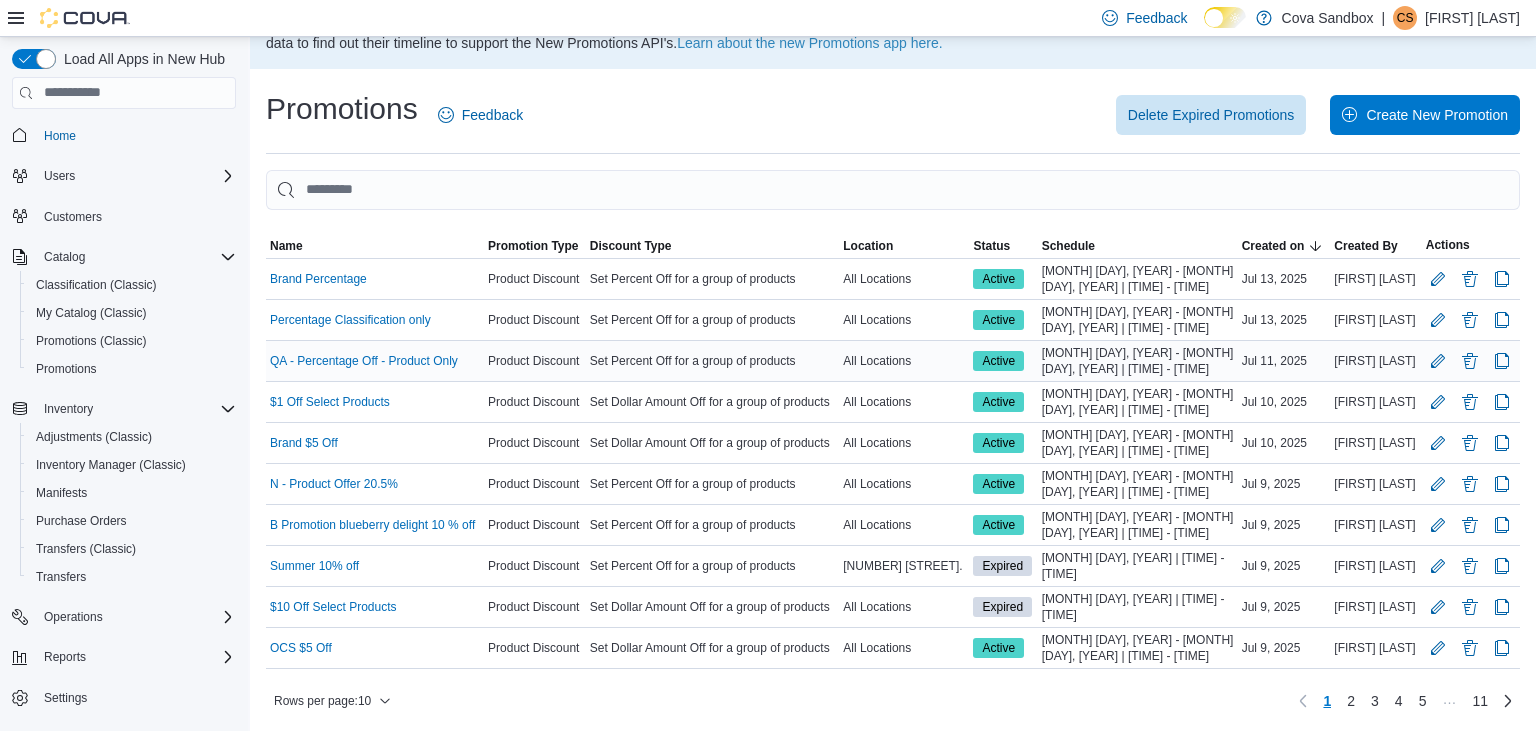scroll, scrollTop: 72, scrollLeft: 0, axis: vertical 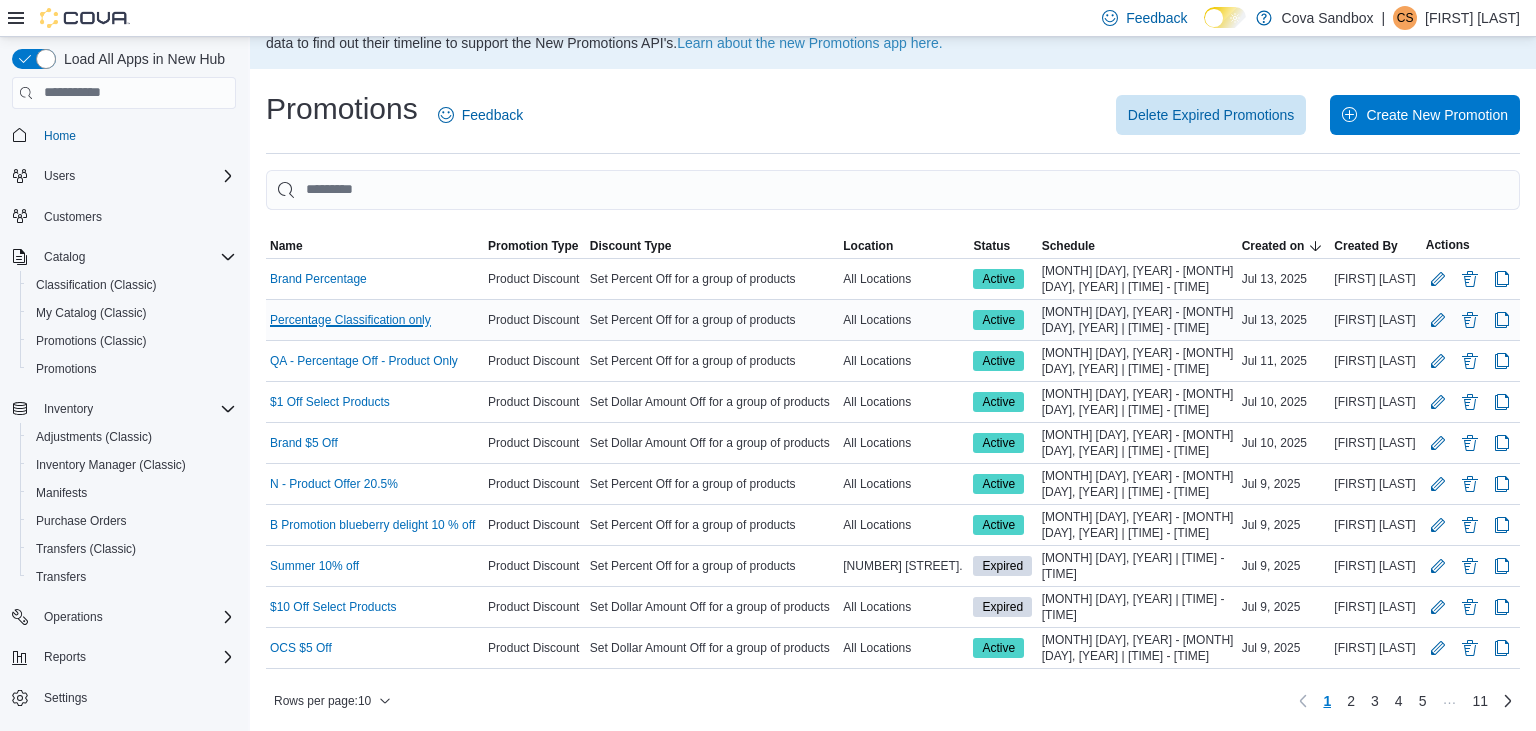 click on "Percentage Classification only" at bounding box center (350, 320) 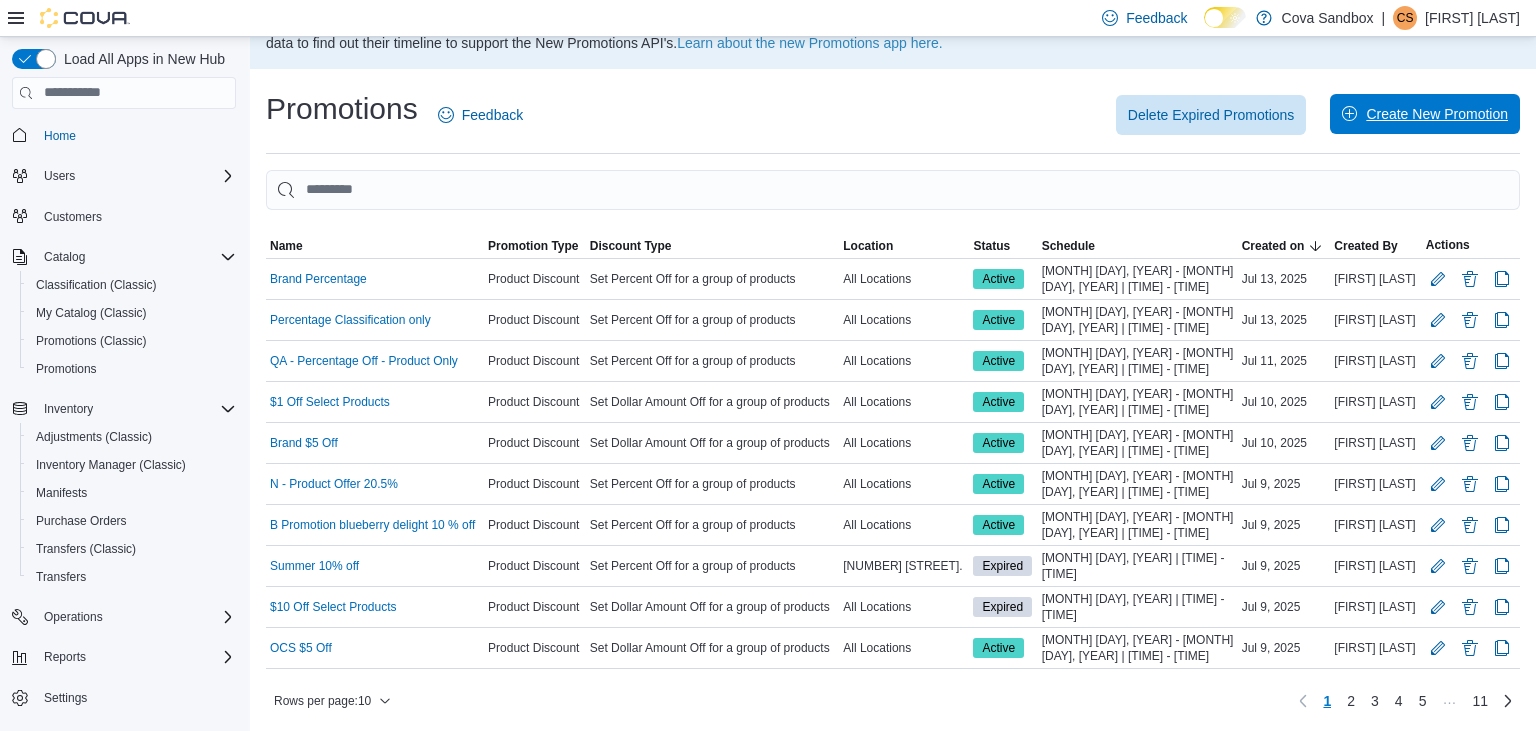 click on "Create New Promotion" at bounding box center (1437, 114) 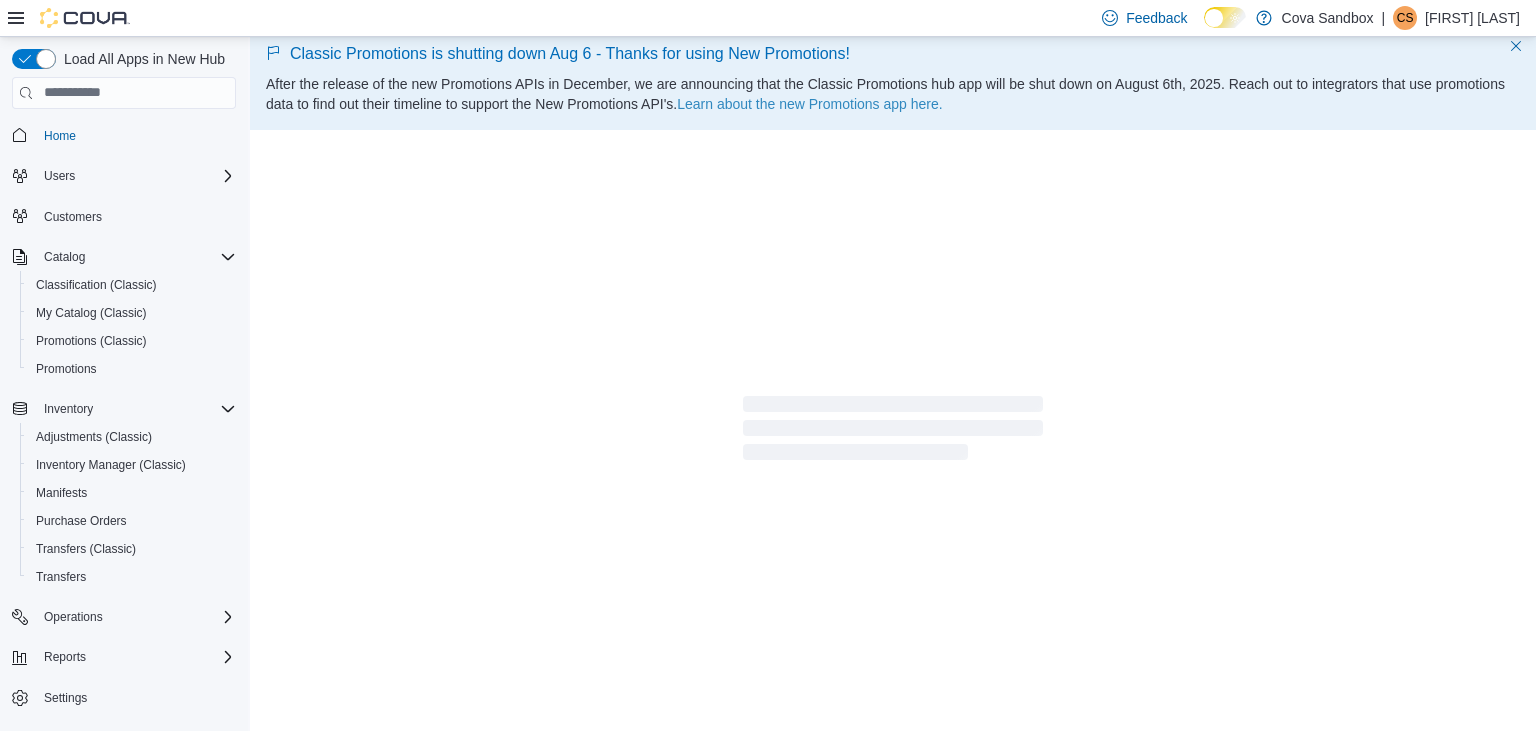 scroll, scrollTop: 11, scrollLeft: 0, axis: vertical 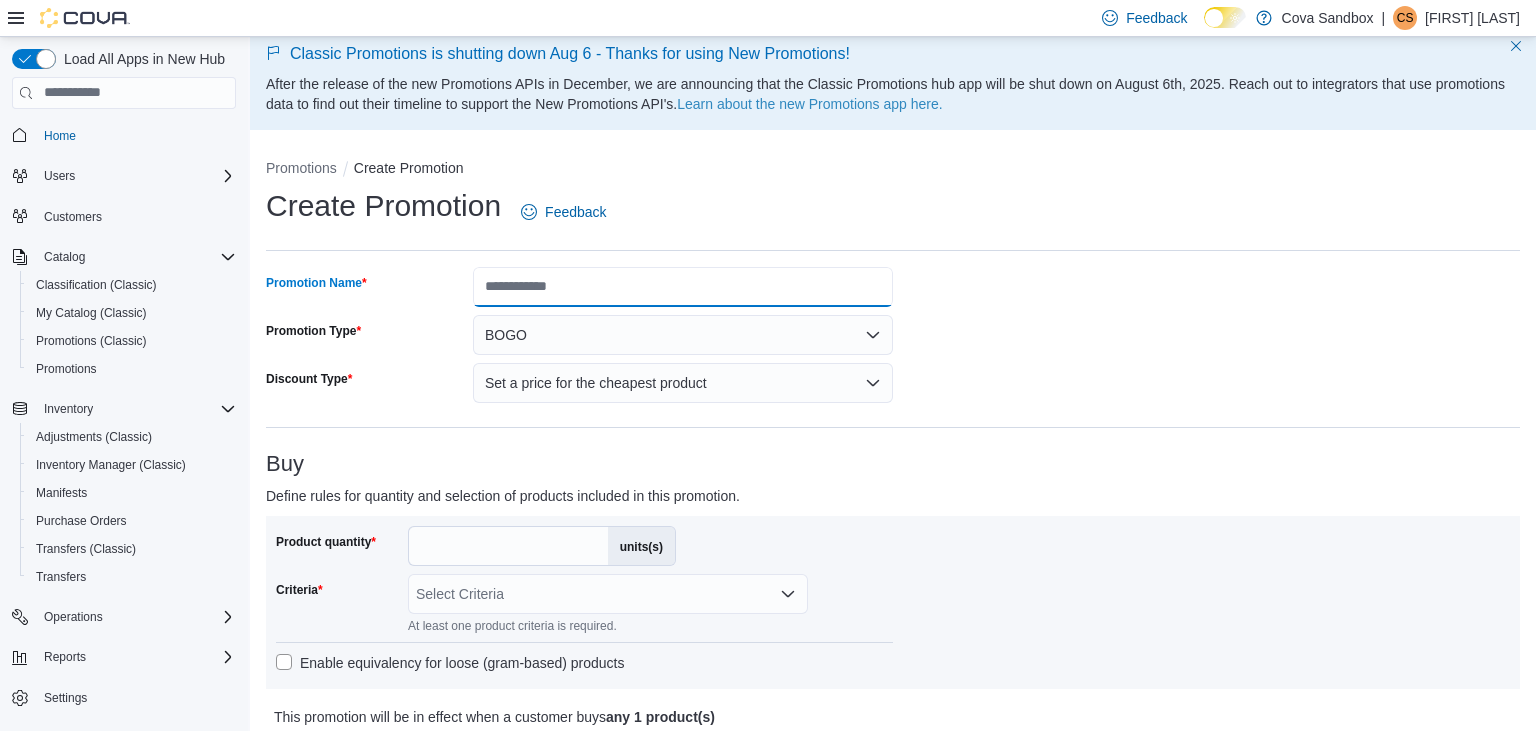 click on "Promotion Name" at bounding box center [683, 287] 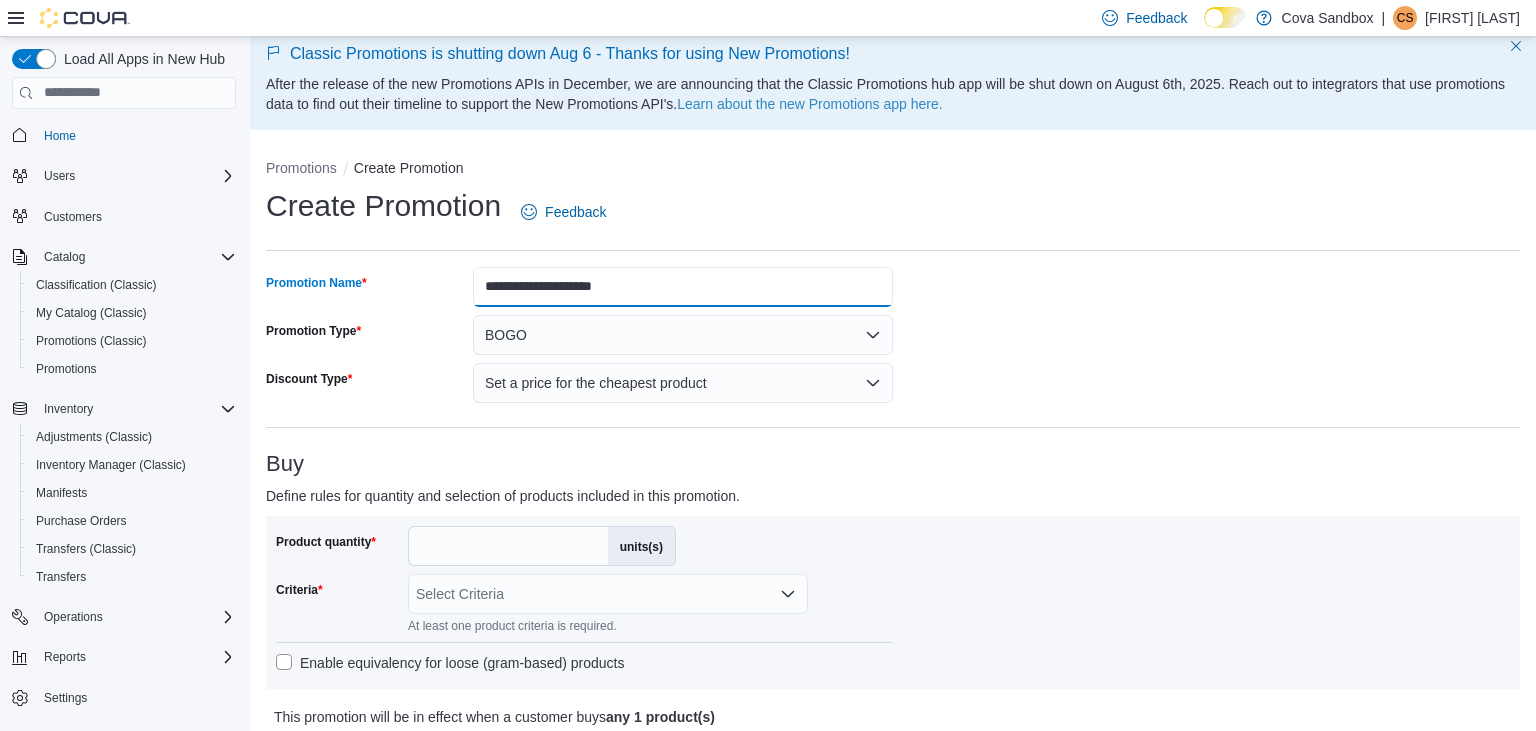 click on "**********" at bounding box center [683, 287] 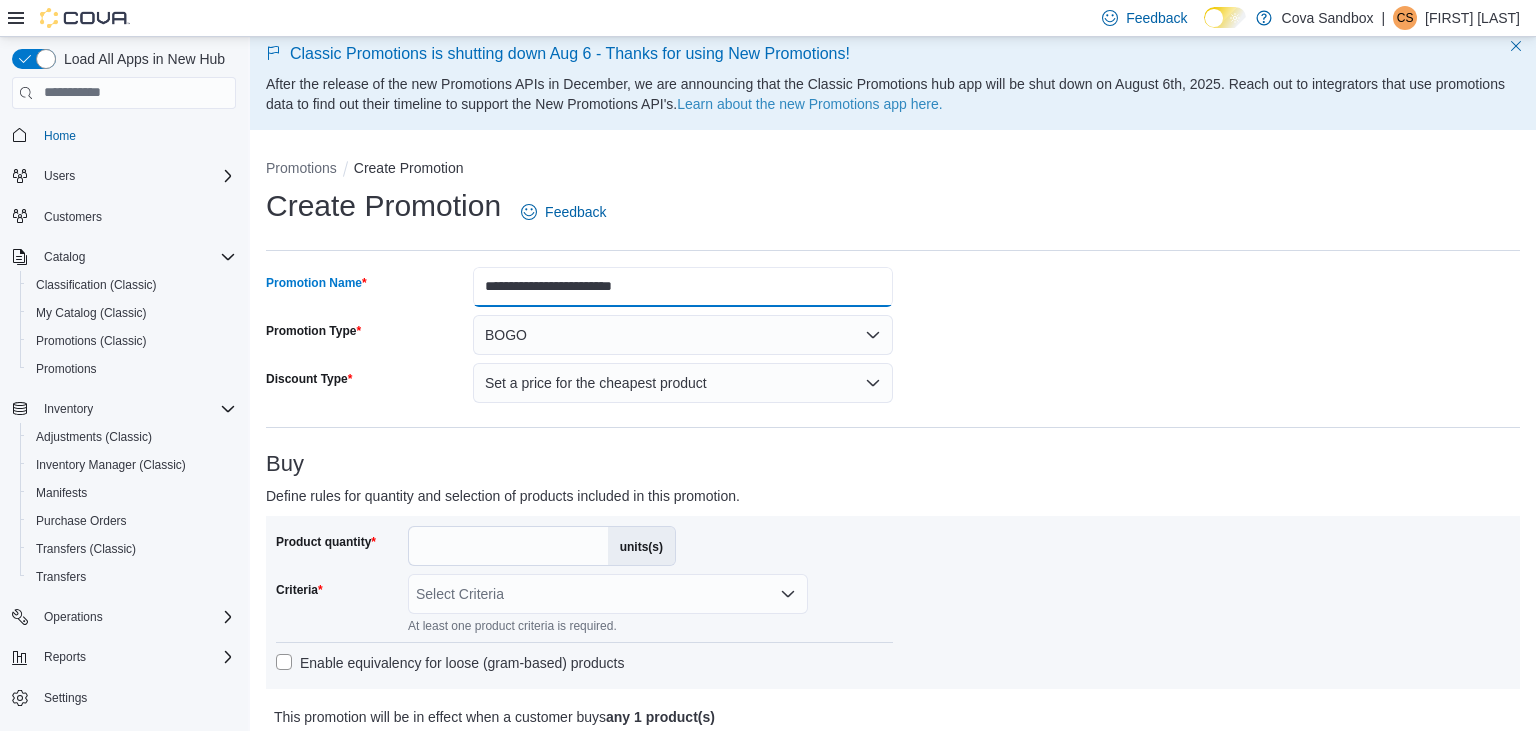 type on "**********" 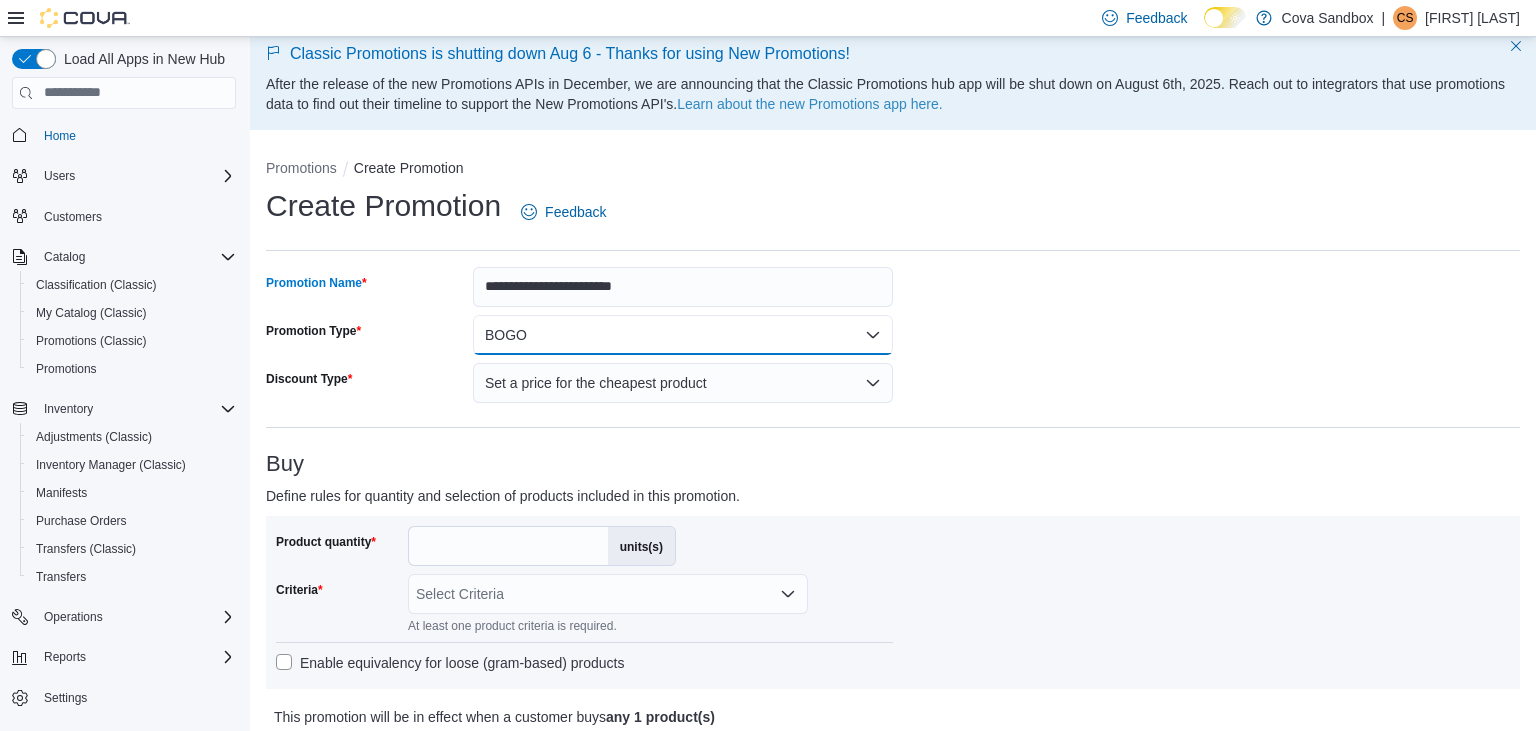 click on "BOGO" at bounding box center (683, 335) 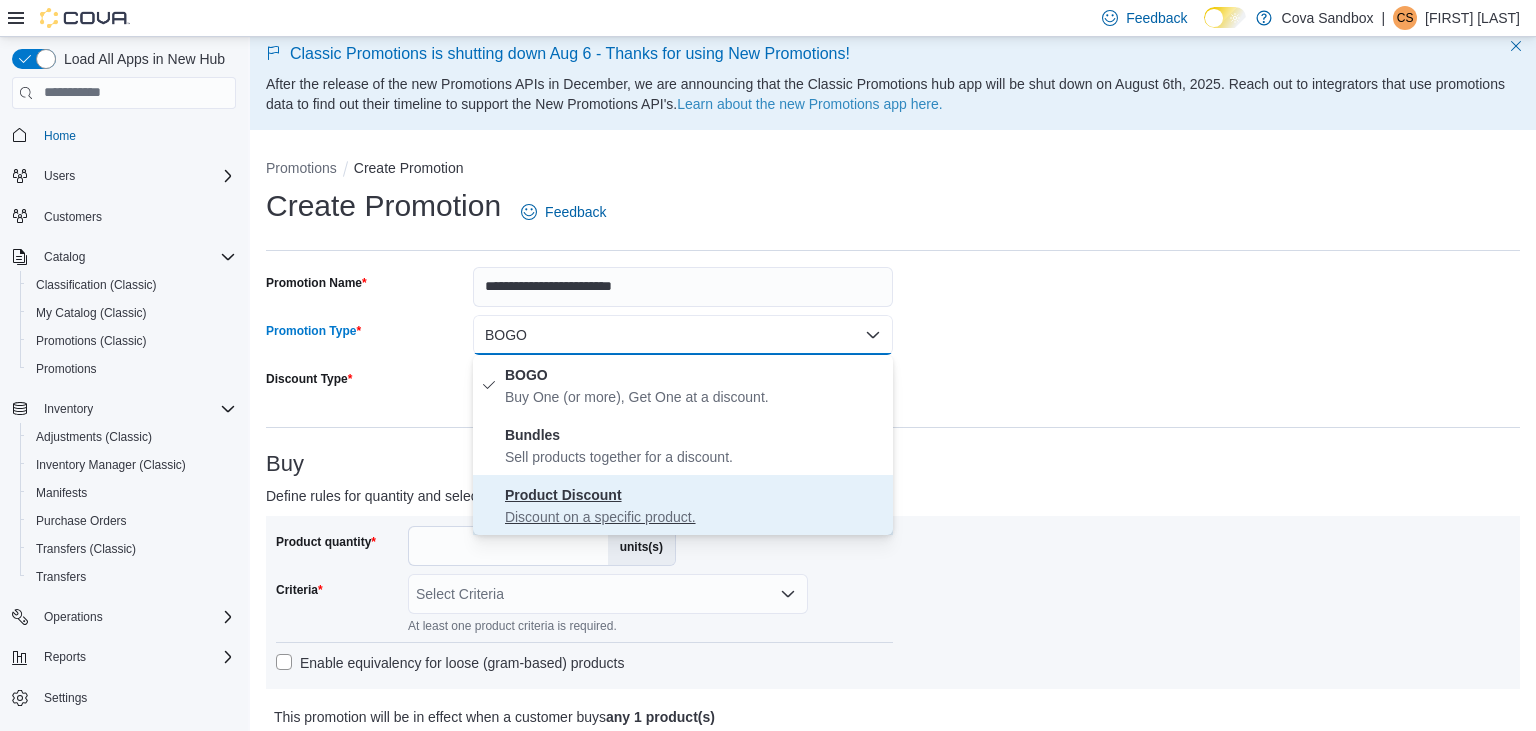 click on "Product Discount" at bounding box center (563, 495) 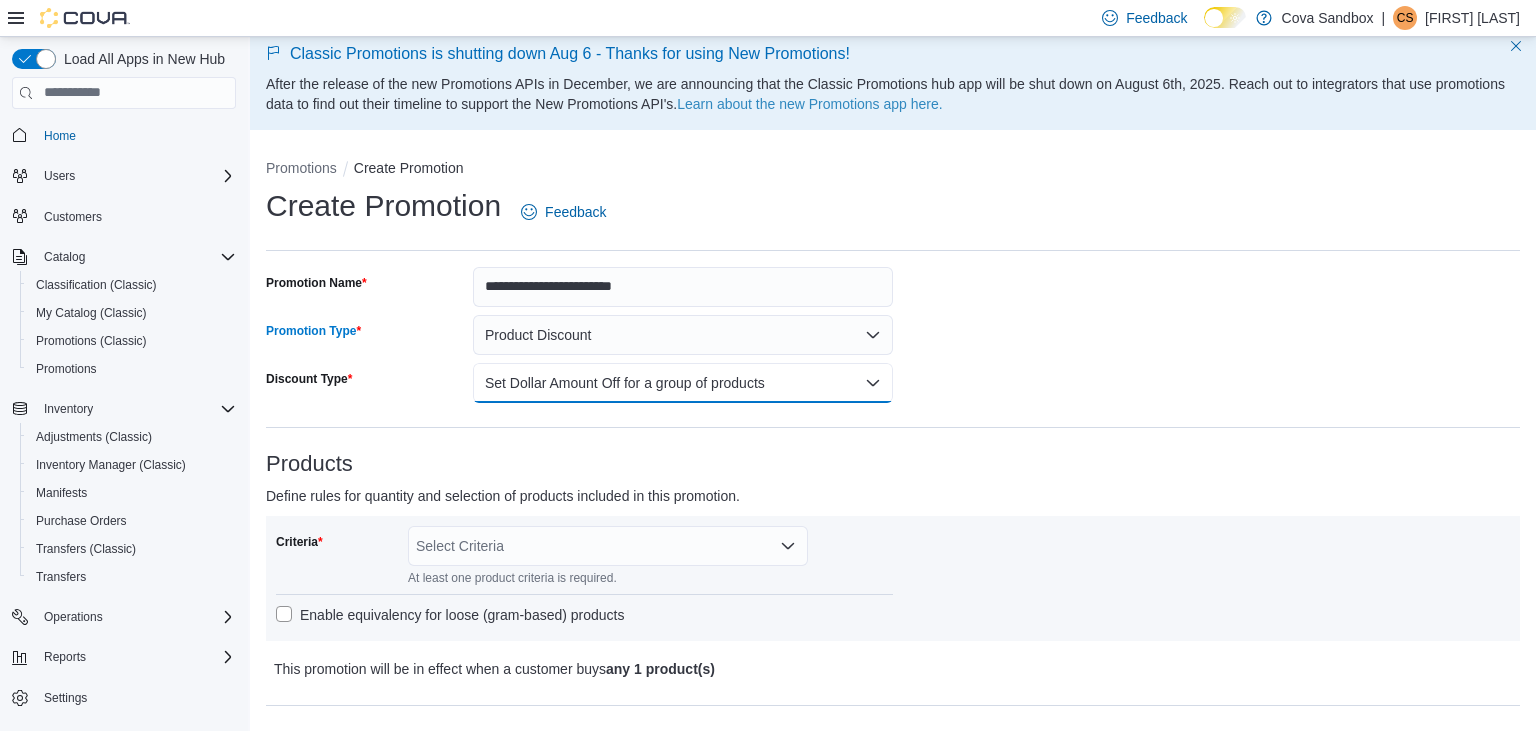 click on "Set Dollar Amount Off for a group of products" at bounding box center [683, 383] 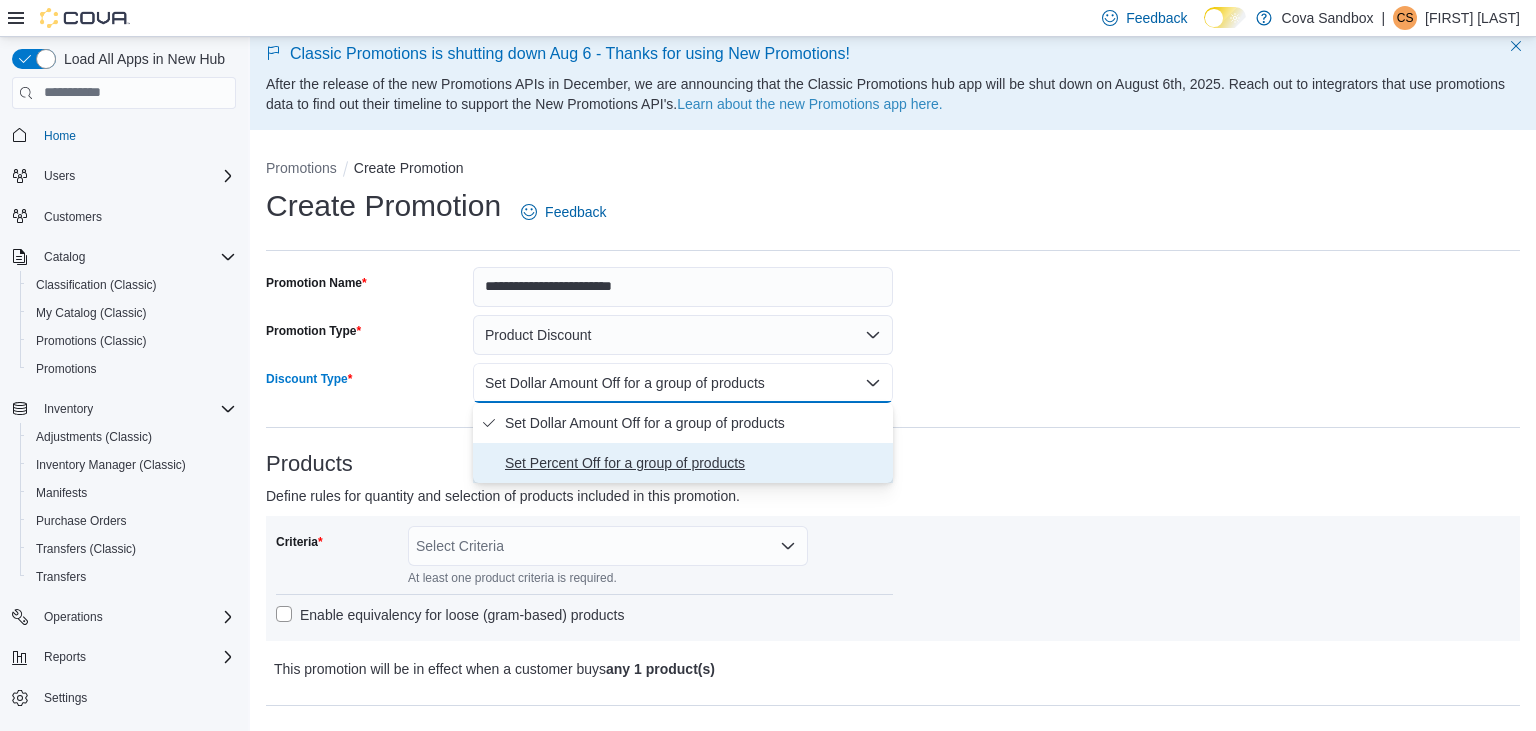 click on "Set Percent Off for a group of products" at bounding box center [695, 463] 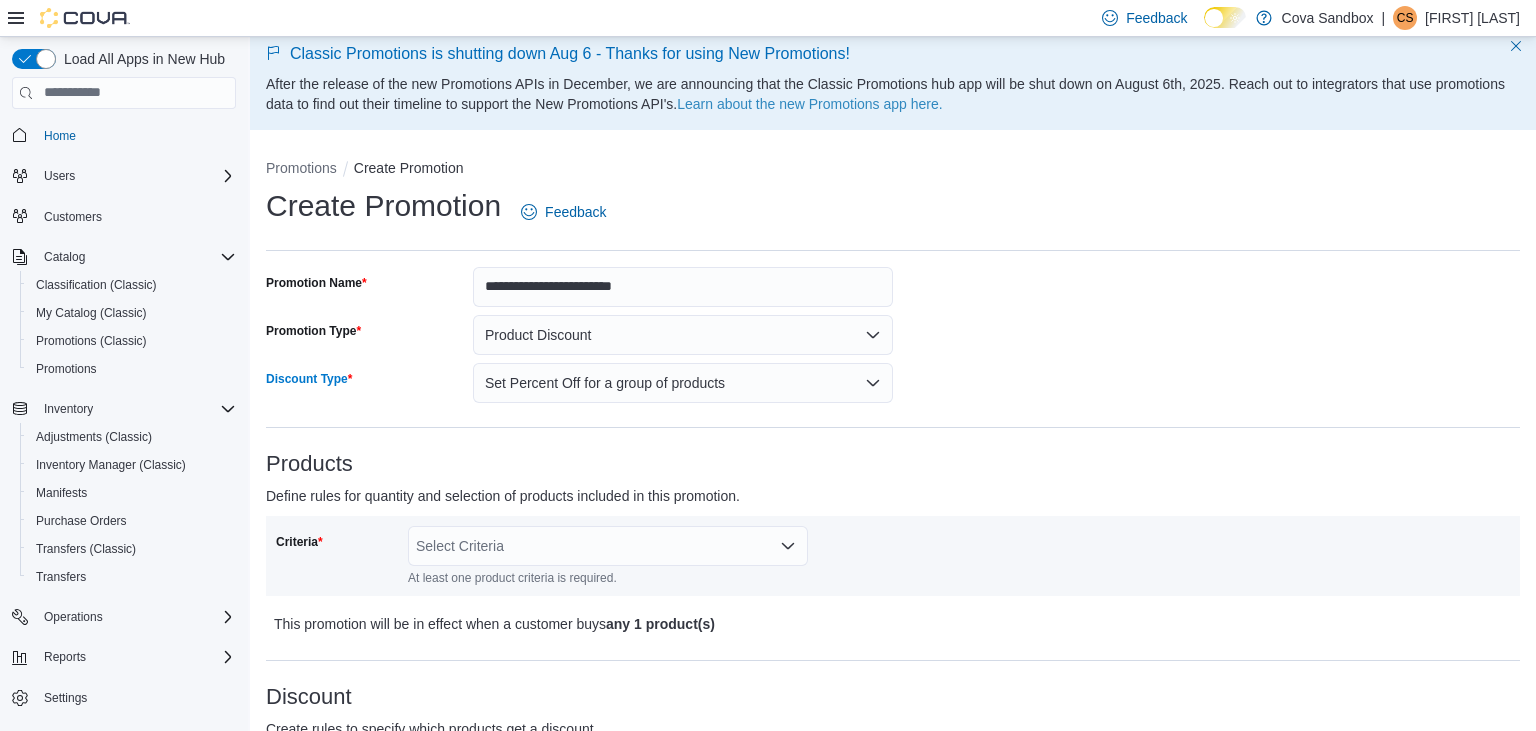 click on "Select Criteria" at bounding box center [608, 546] 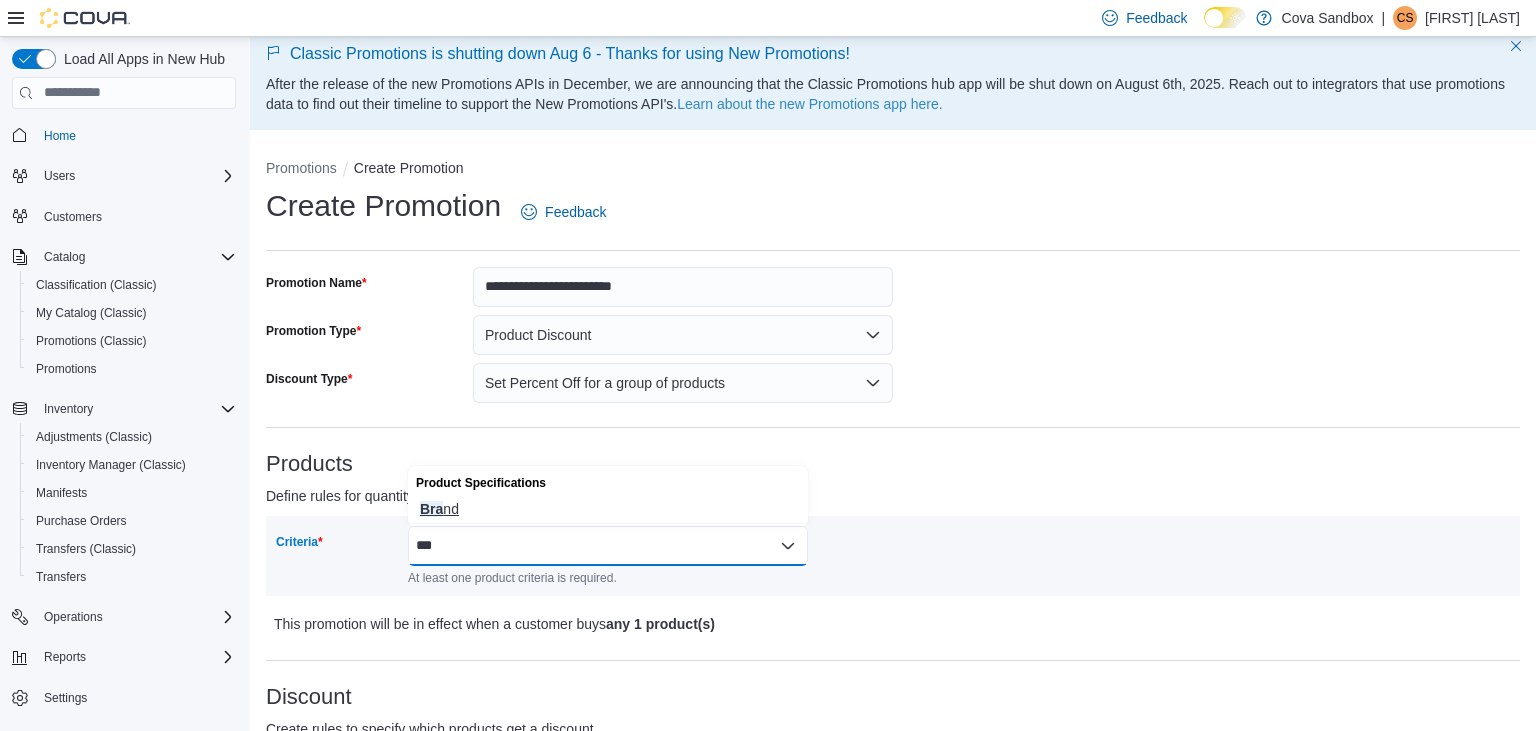 type on "***" 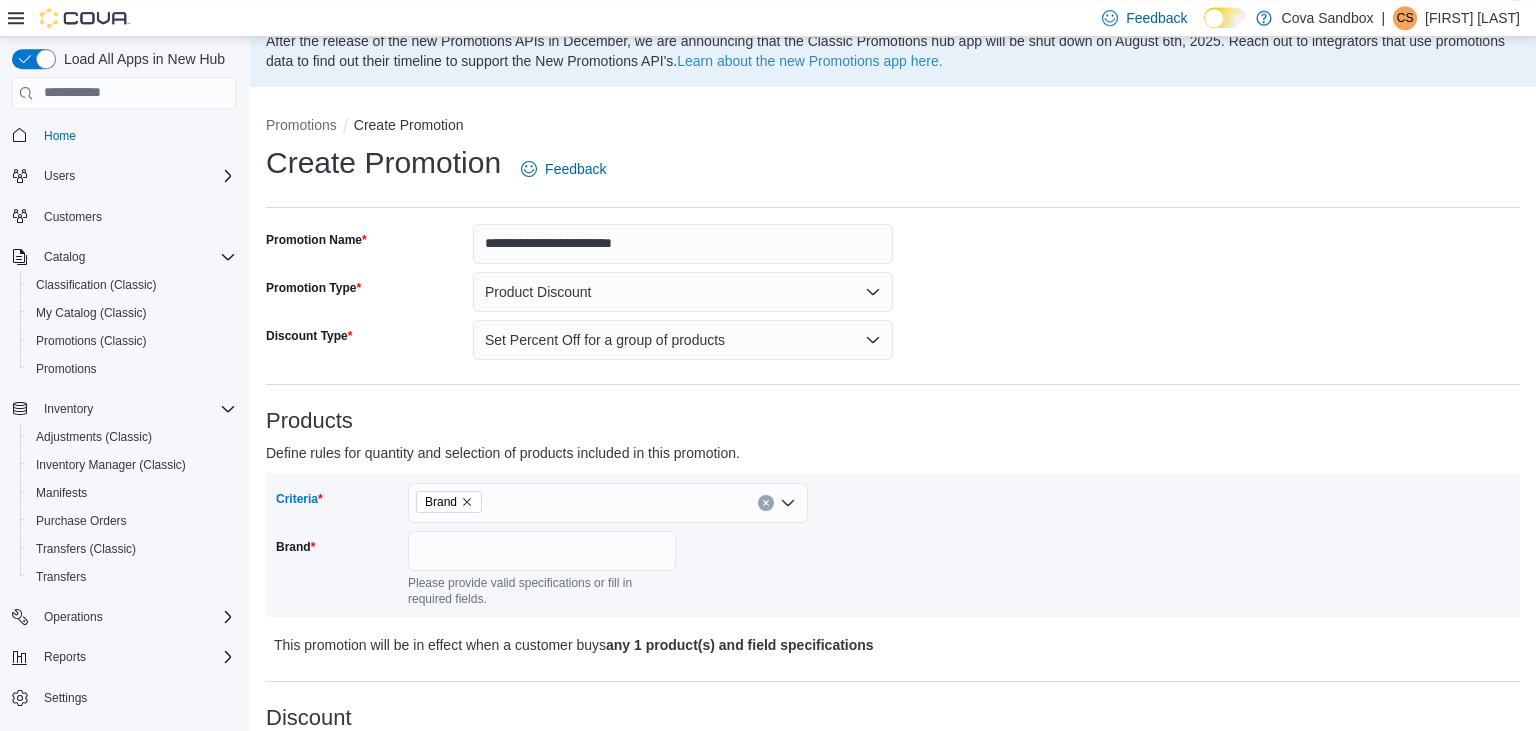 scroll, scrollTop: 61, scrollLeft: 0, axis: vertical 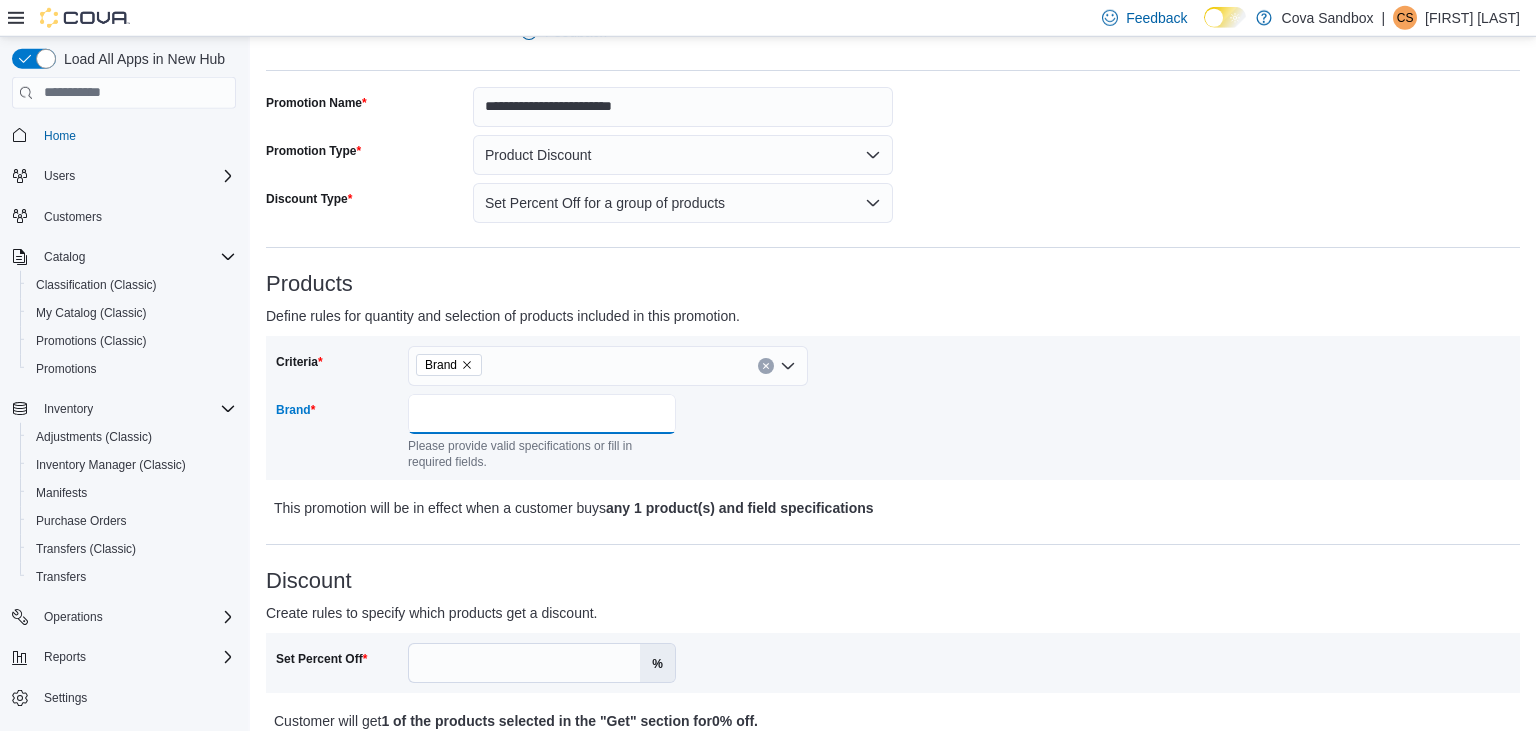 click on "Brand" at bounding box center (542, 414) 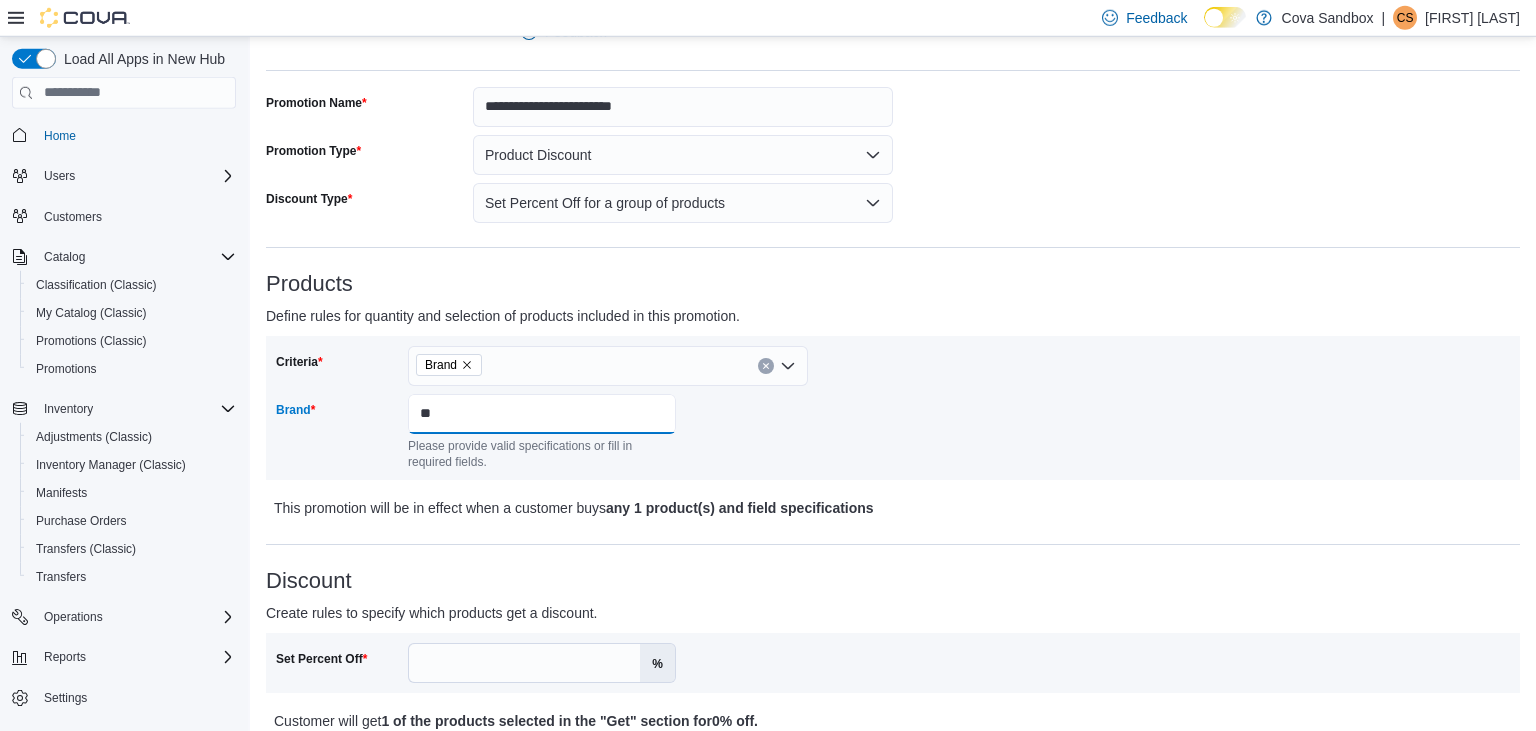 type on "*" 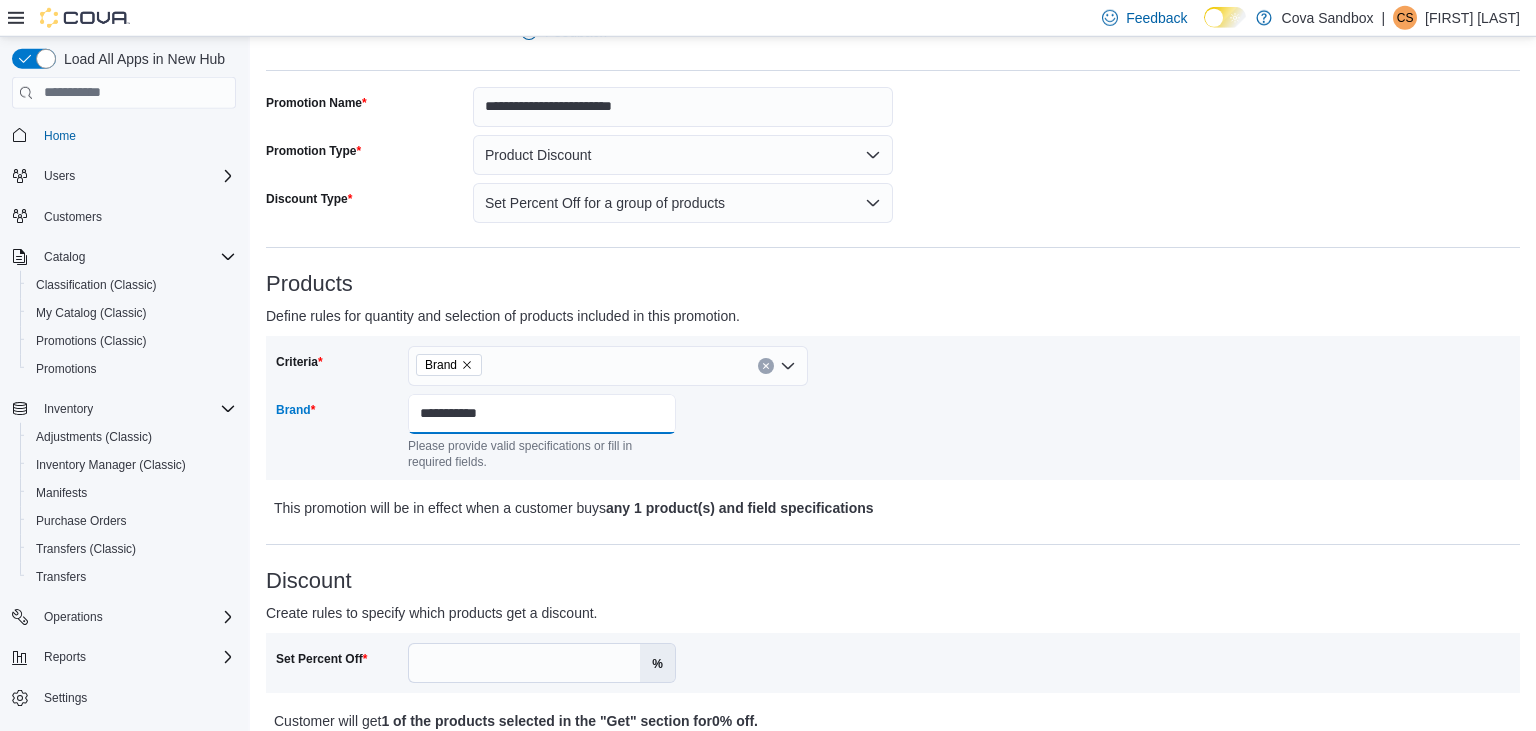 type on "**********" 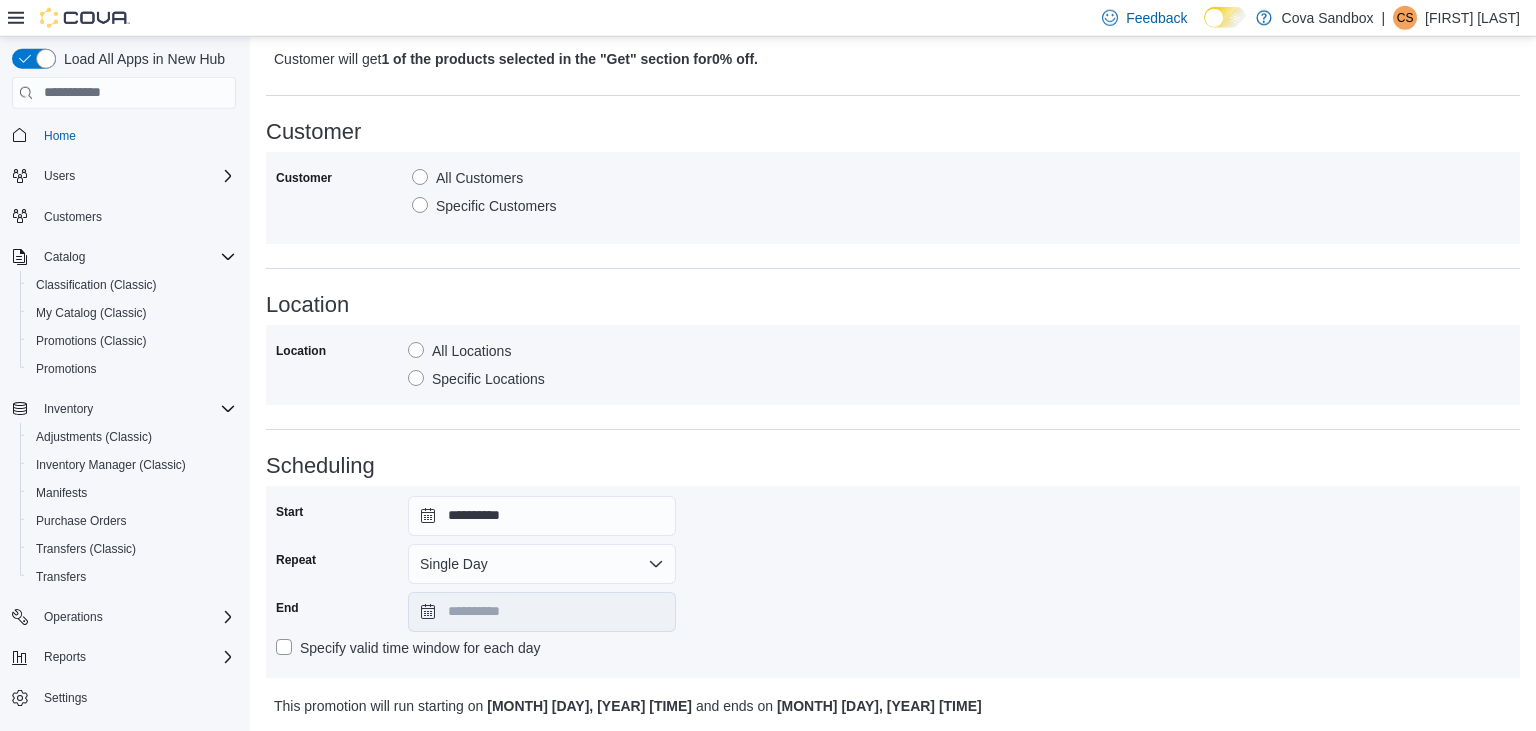 scroll, scrollTop: 883, scrollLeft: 0, axis: vertical 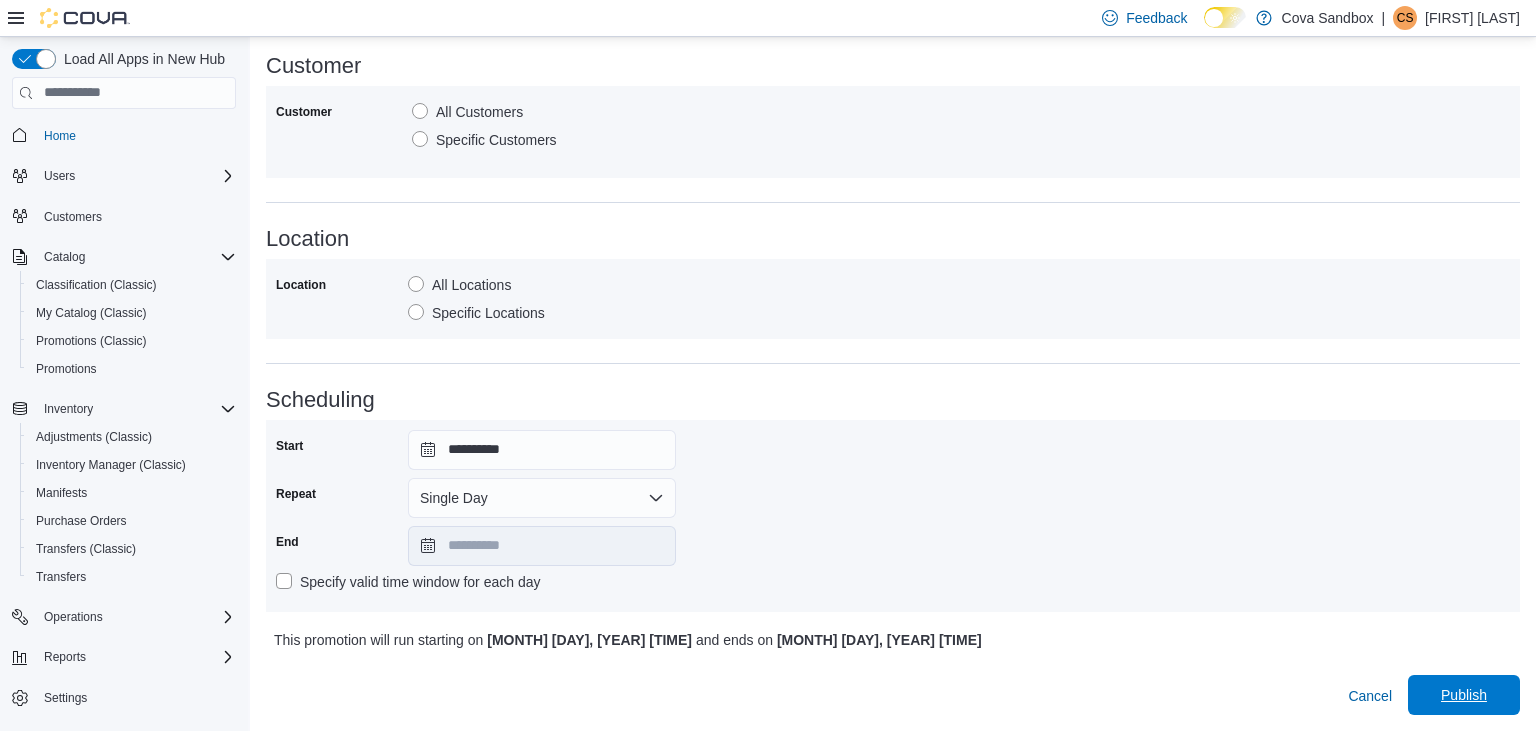 click on "Publish" at bounding box center [1464, 695] 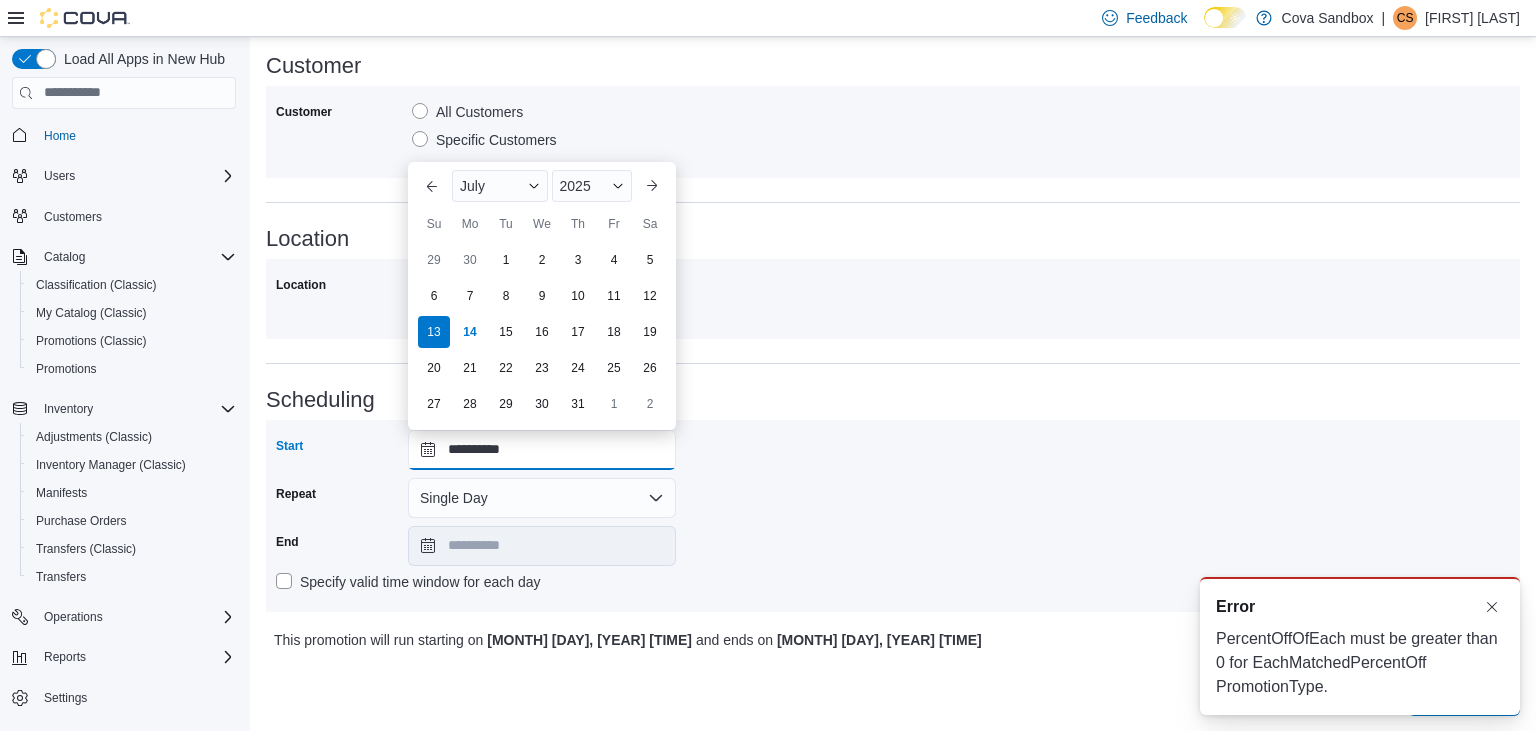 click on "**********" at bounding box center (542, 450) 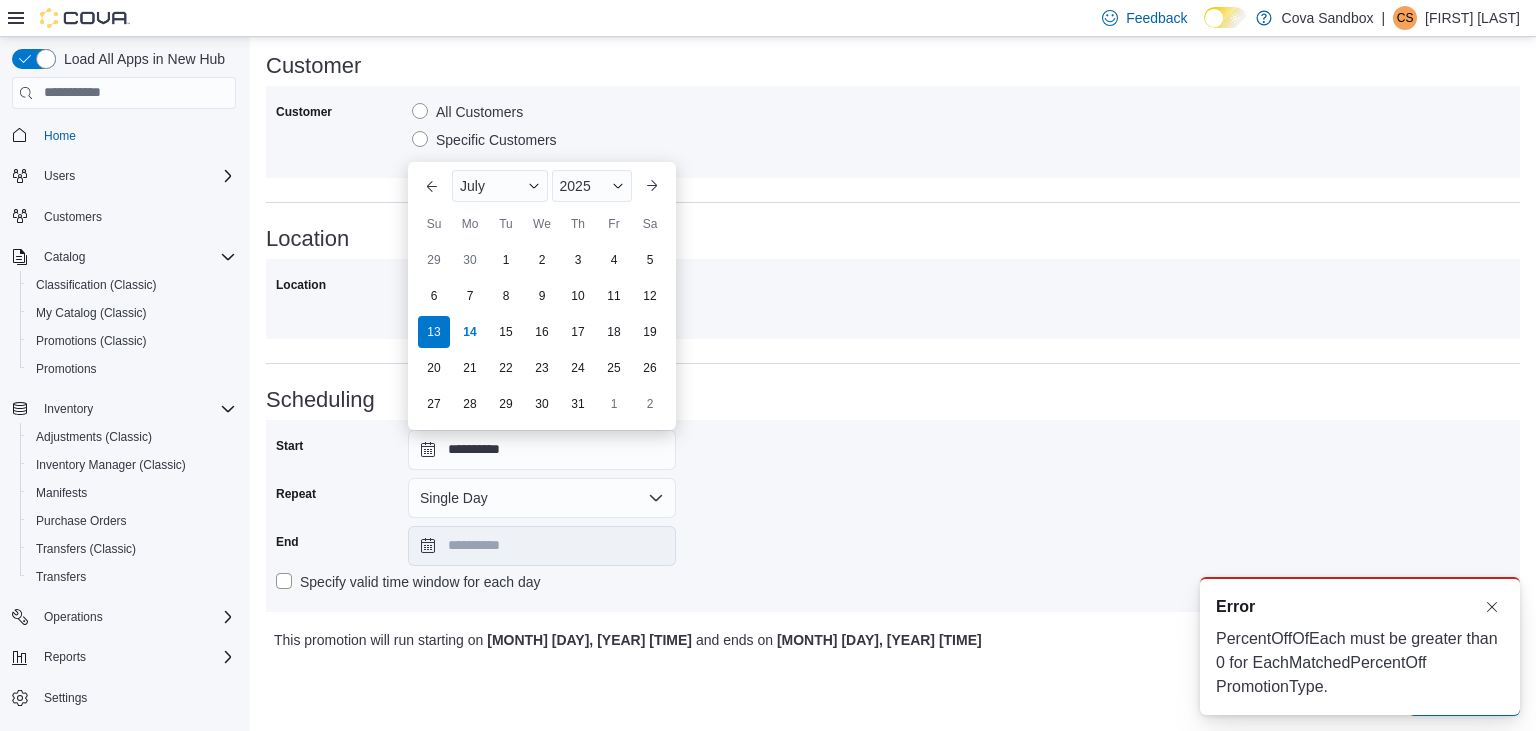 click on "**********" at bounding box center [893, 516] 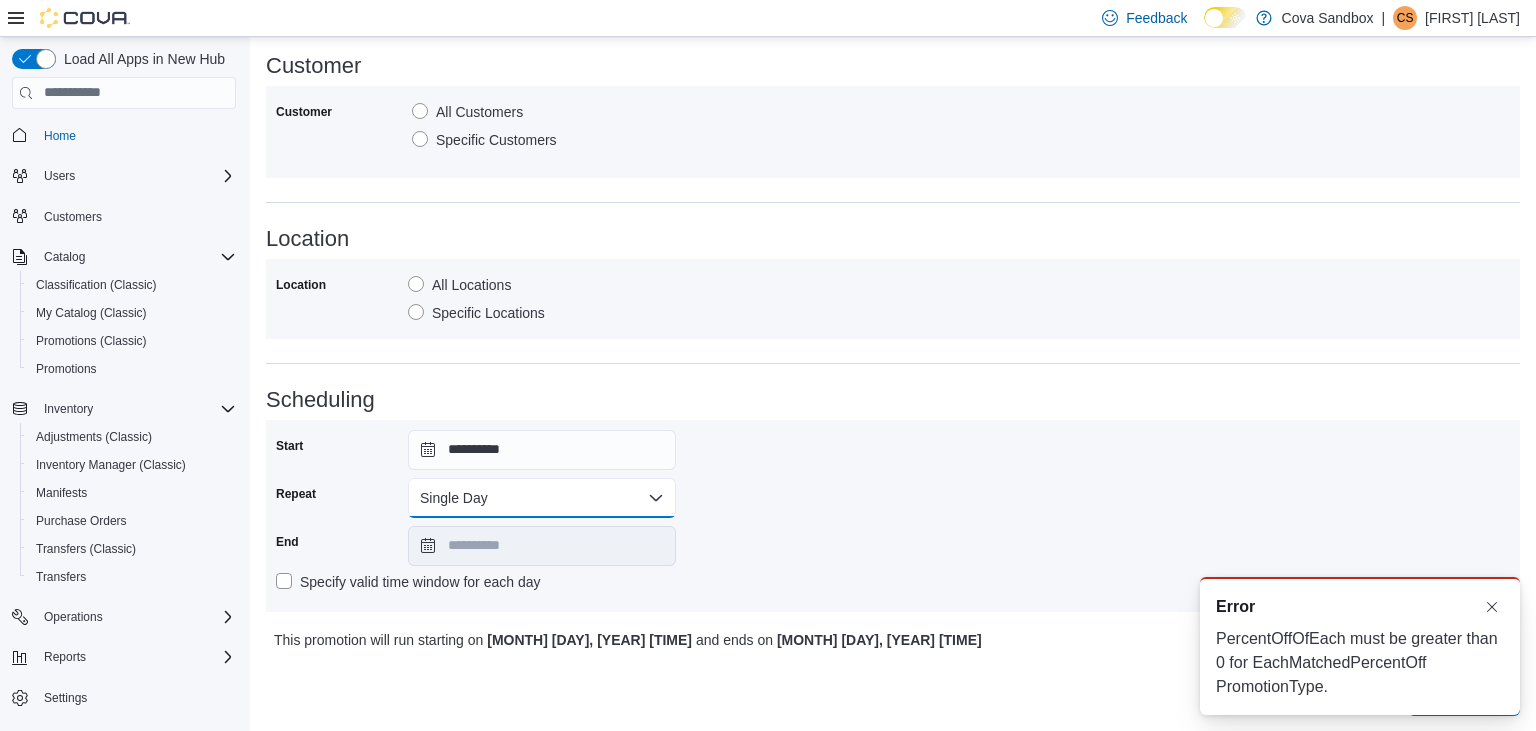 click on "Single Day" at bounding box center (542, 498) 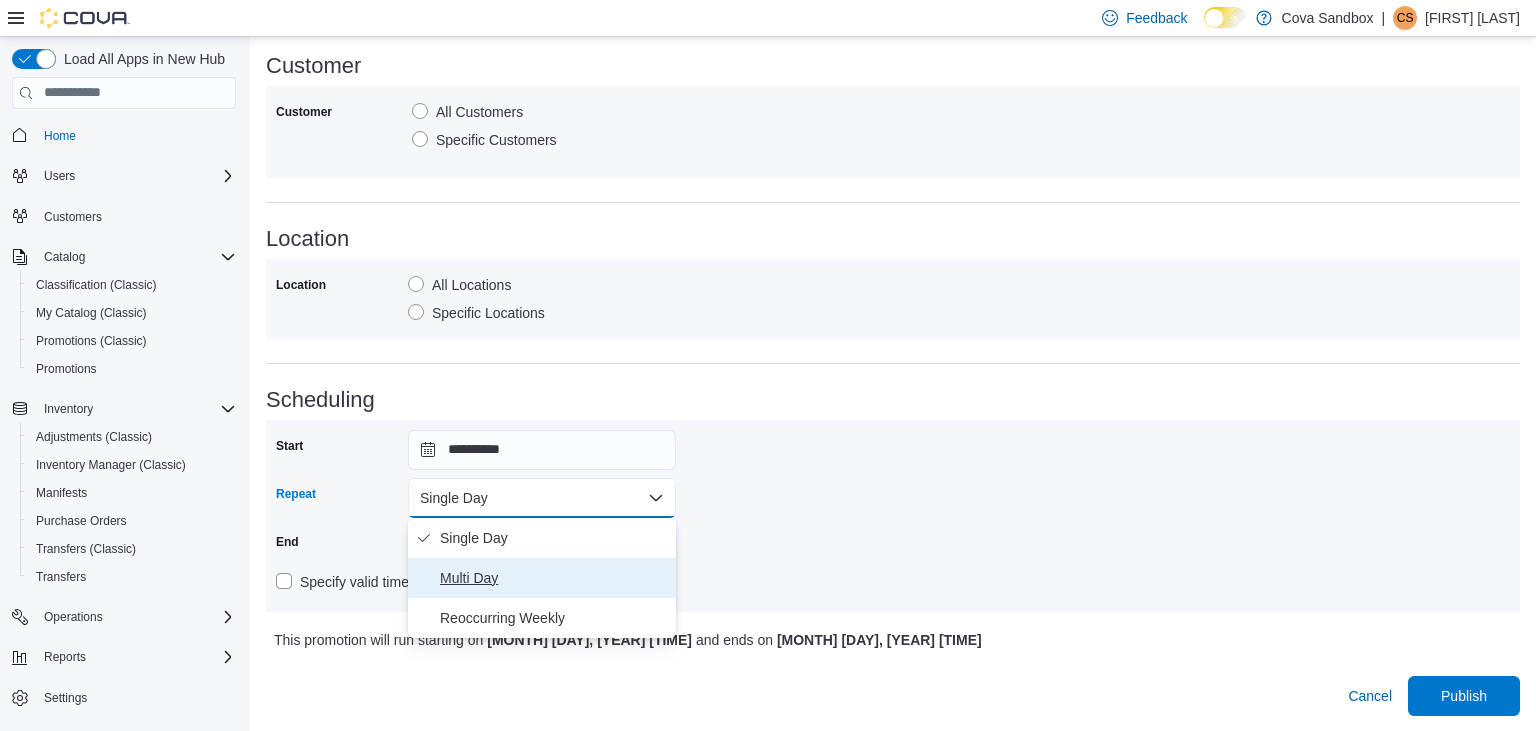 click on "Multi Day" at bounding box center (554, 578) 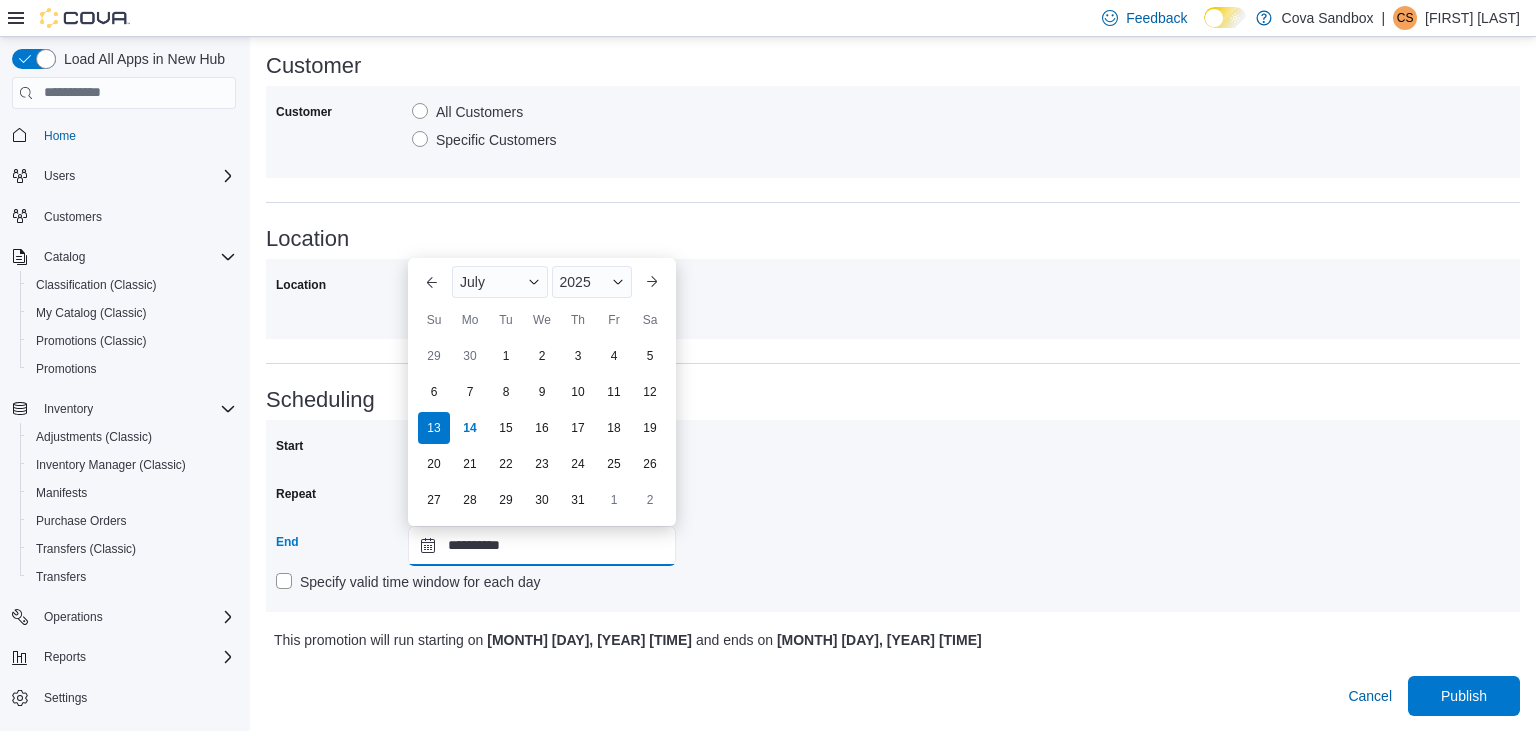 click on "**********" at bounding box center (542, 546) 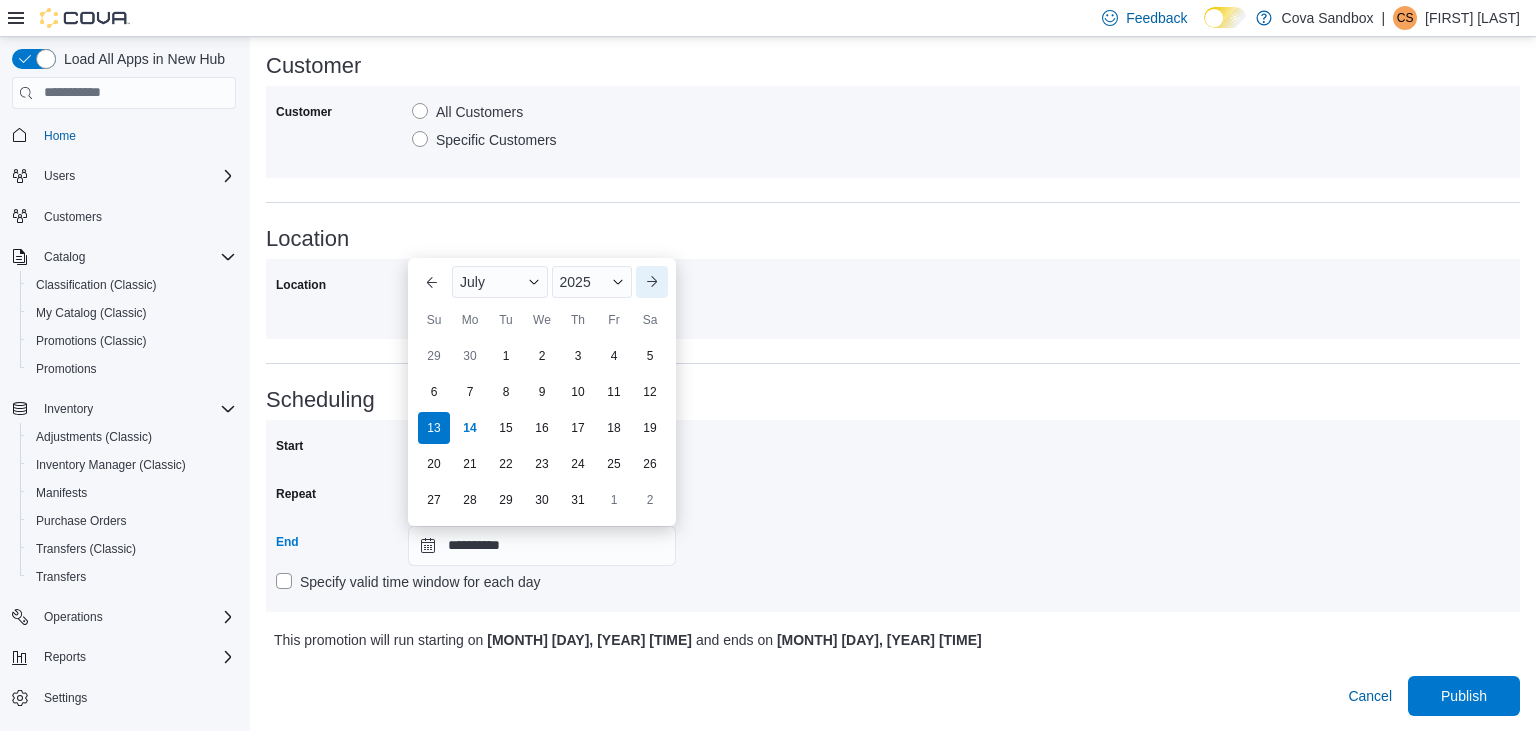 click on "Next month" at bounding box center [652, 282] 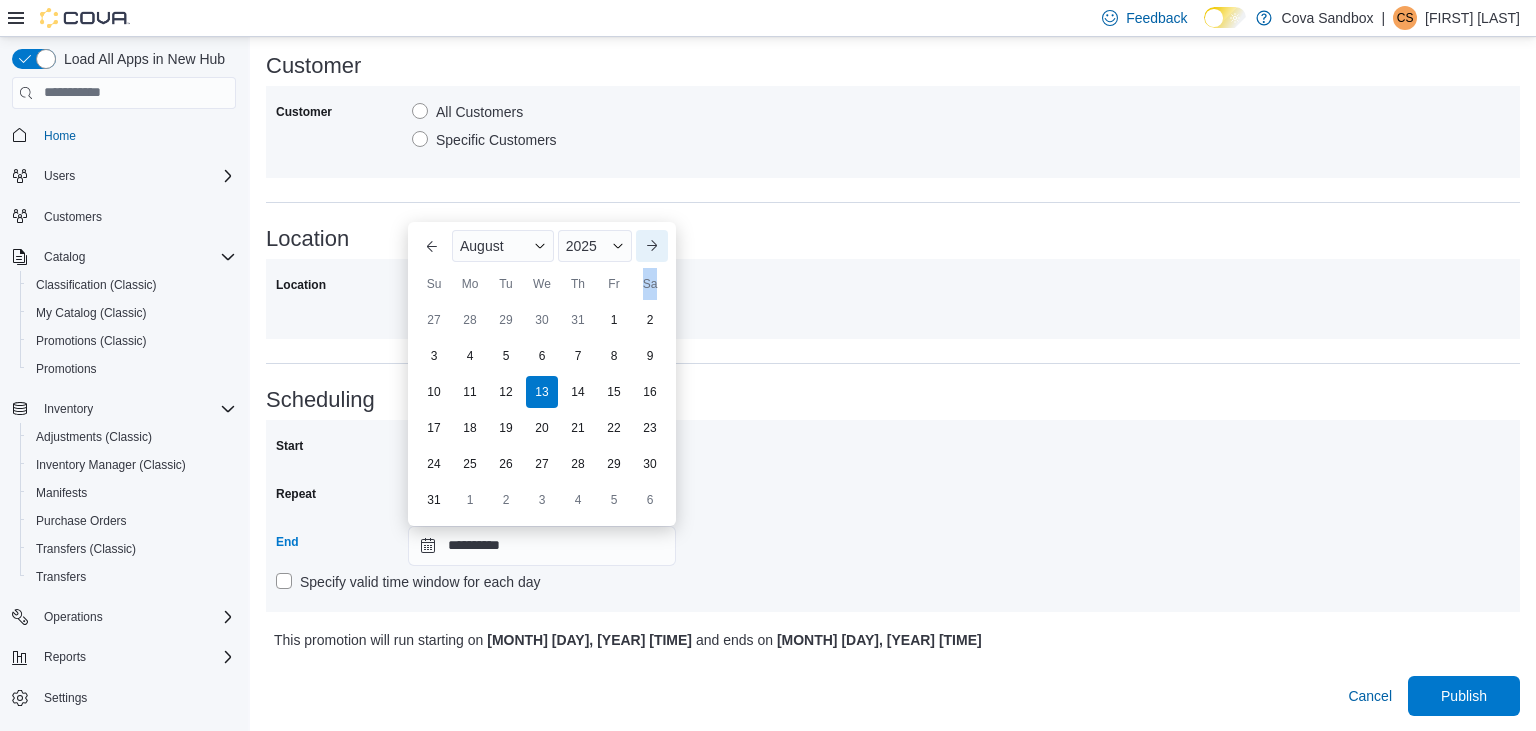 click on "Sa" at bounding box center [650, 284] 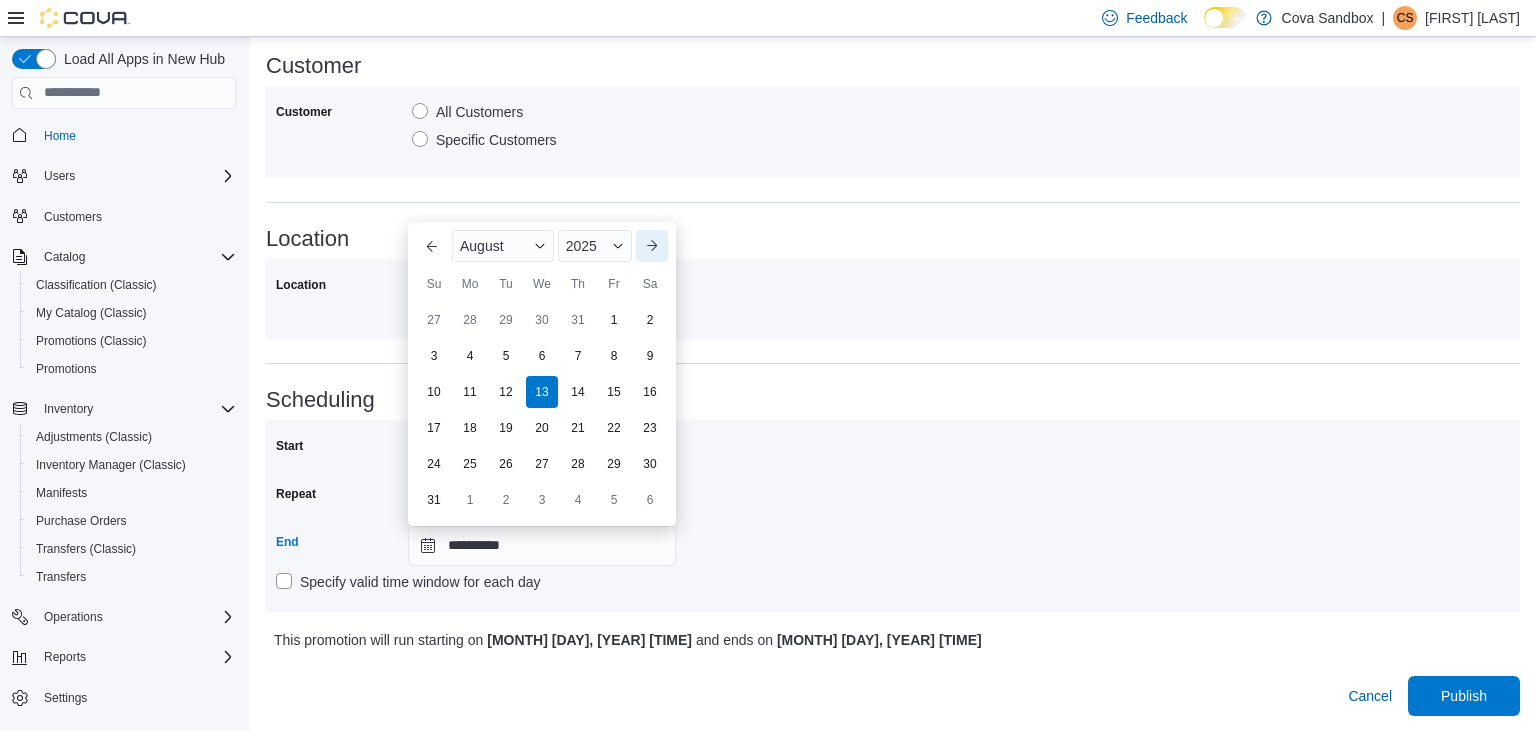 click on "Sa" at bounding box center [650, 284] 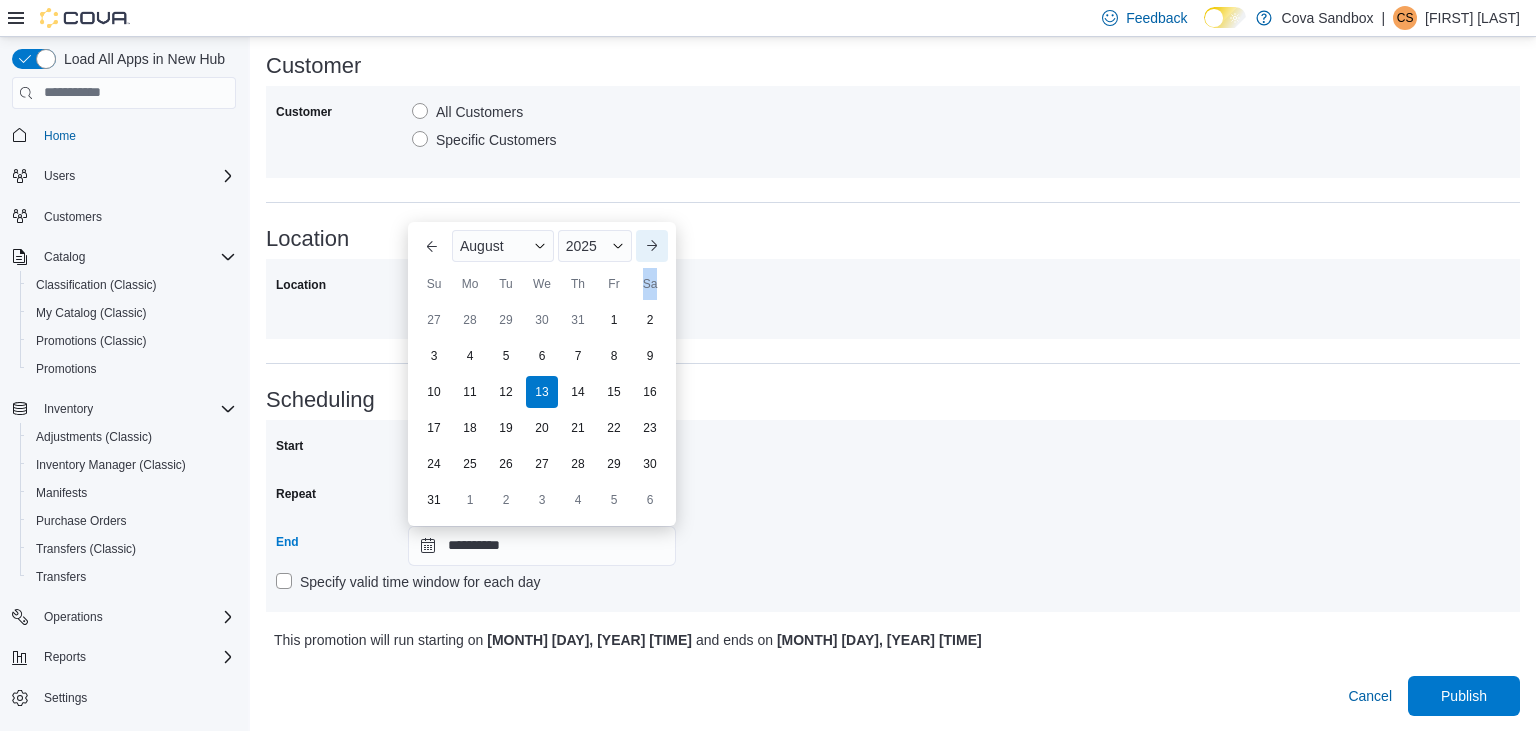 click on "Sa" at bounding box center [650, 284] 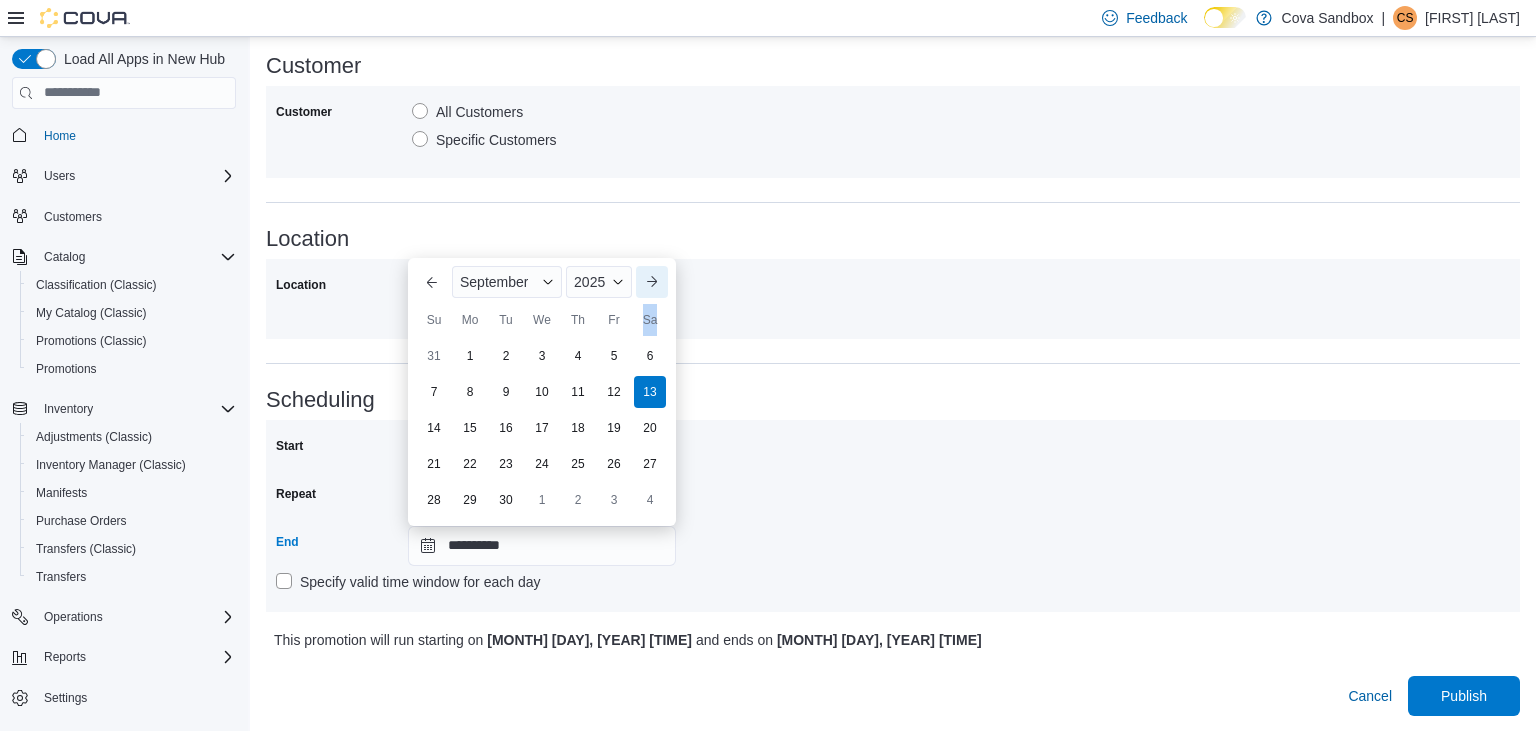 click on "Previous Month Next month September 13, 2025 September 2025 Su Mo Tu We Th Fr Sa 31 1 2 3 4 5 6 7 8 9 10 11 12 13 14 15 16 17 18 19 20 21 22 23 24 25 26 27 28 29 30 1 2 3 4" at bounding box center [542, 392] 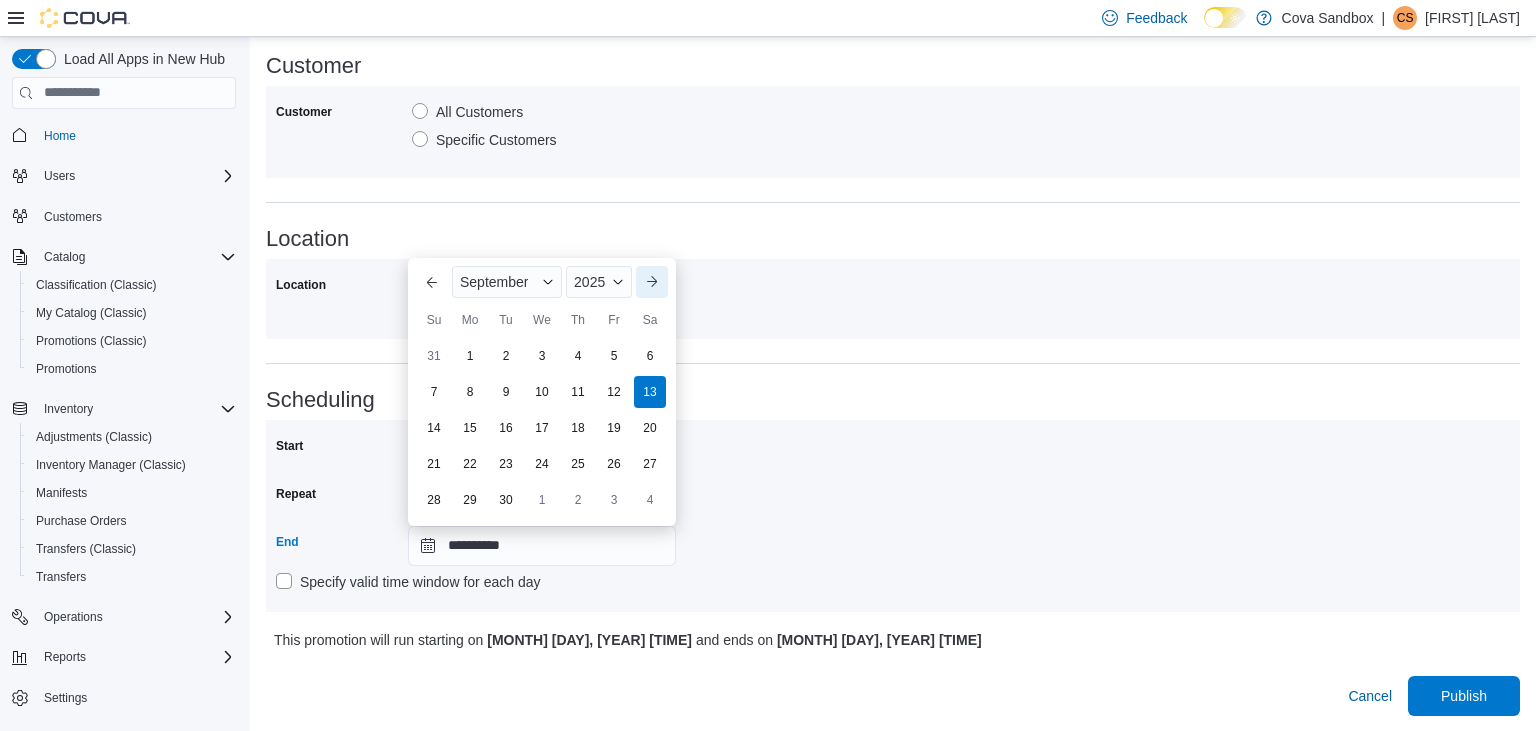 click on "Previous Month Next month September 13, 2025 September 2025 Su Mo Tu We Th Fr Sa 31 1 2 3 4 5 6 7 8 9 10 11 12 13 14 15 16 17 18 19 20 21 22 23 24 25 26 27 28 29 30 1 2 3 4" at bounding box center [542, 392] 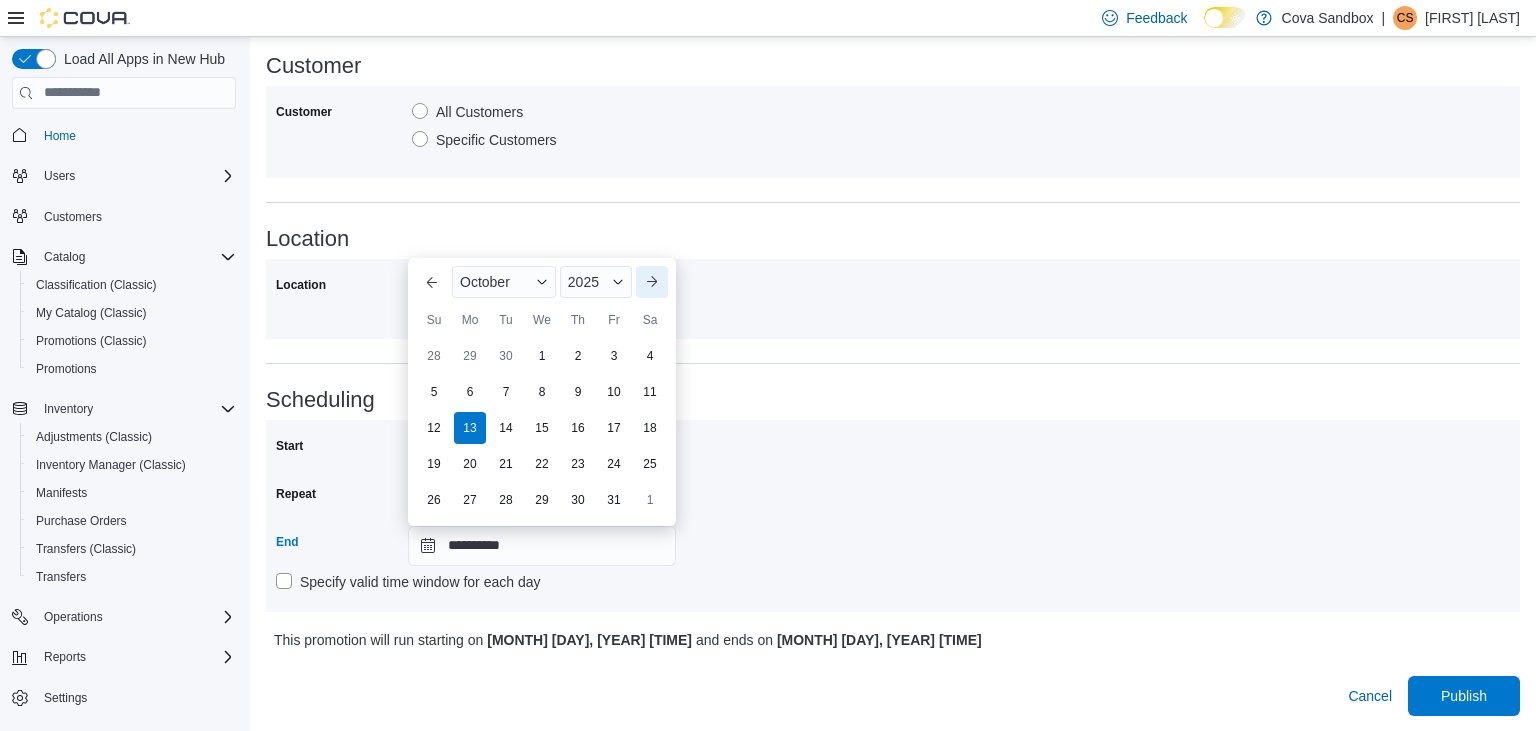 click on "Next month" at bounding box center (652, 282) 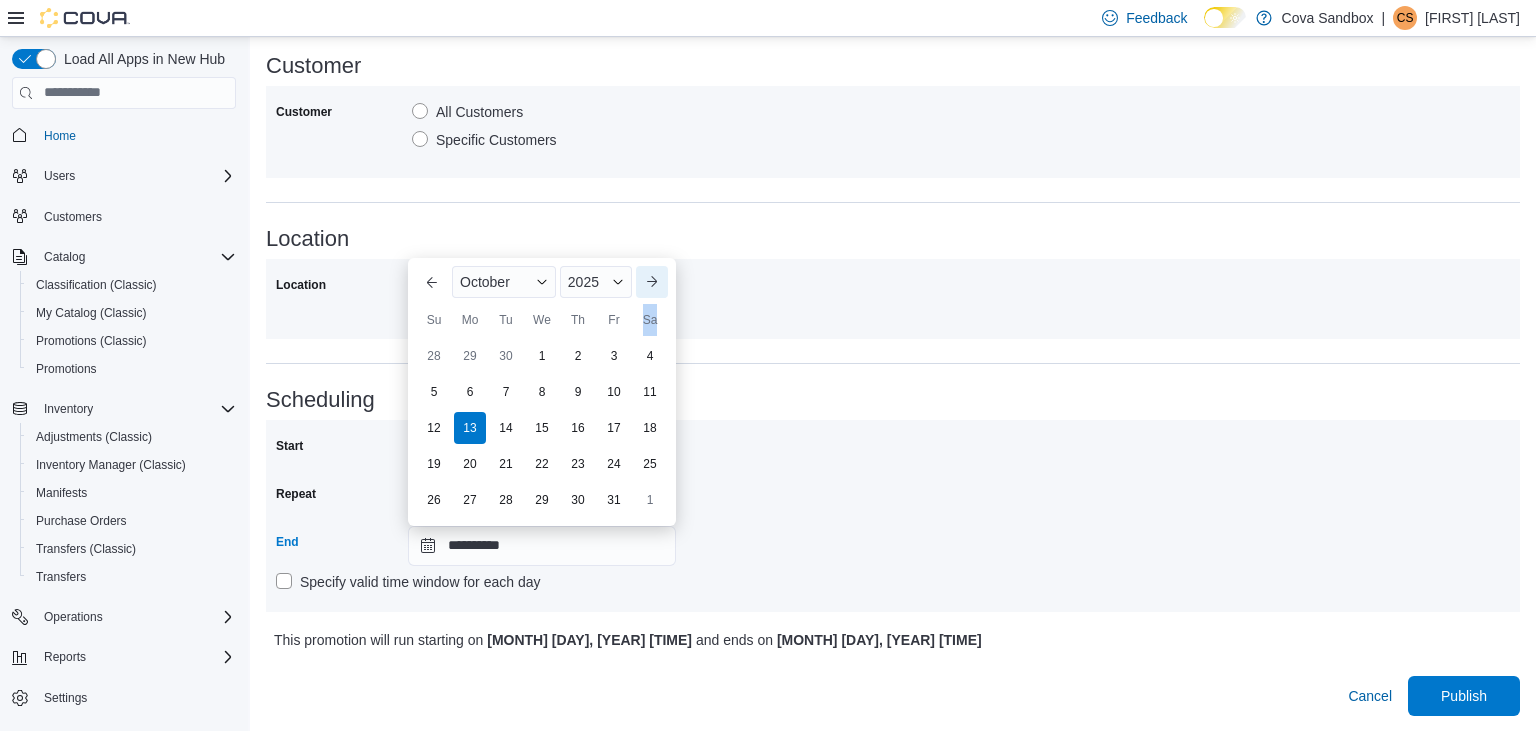 click on "Sa" at bounding box center (650, 320) 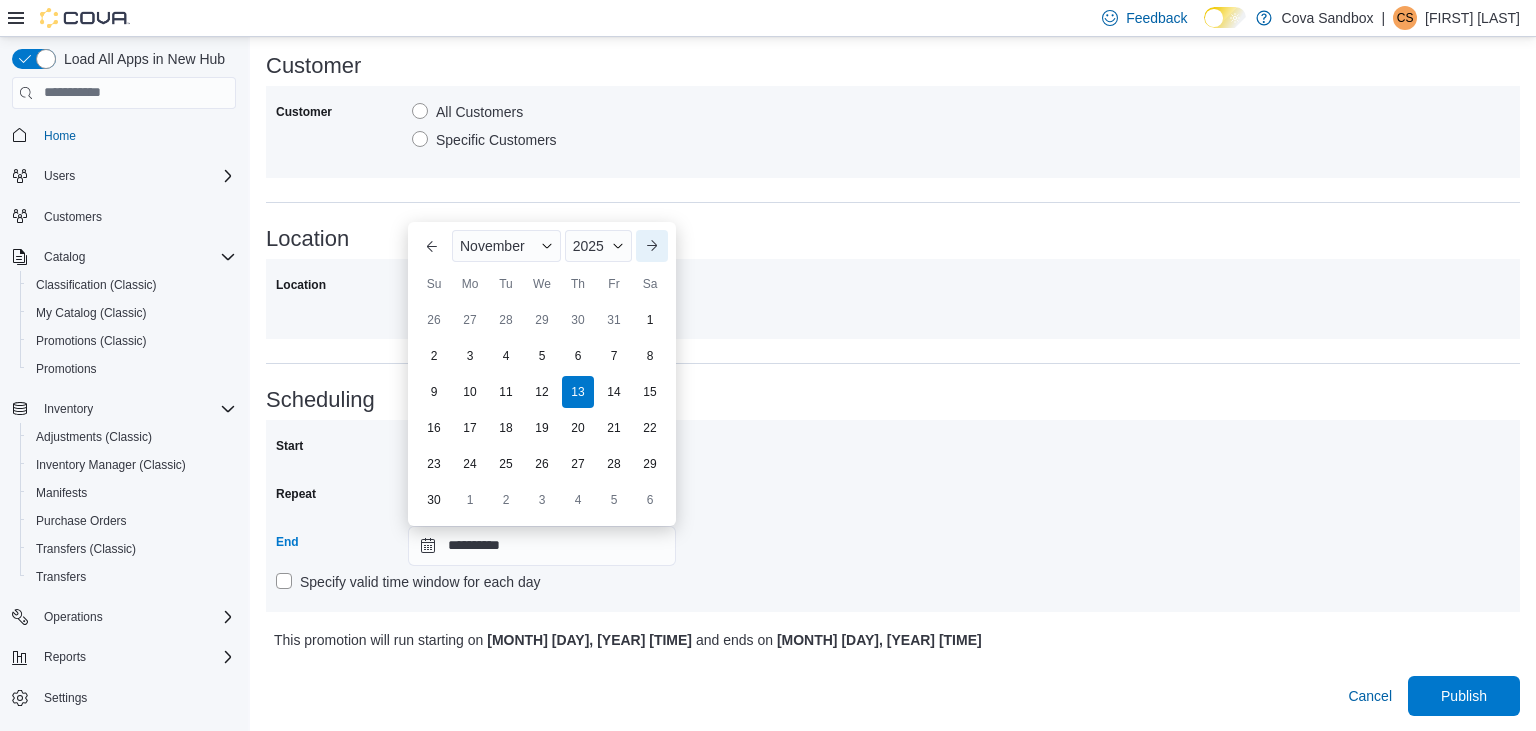 click on "Sa" at bounding box center (650, 284) 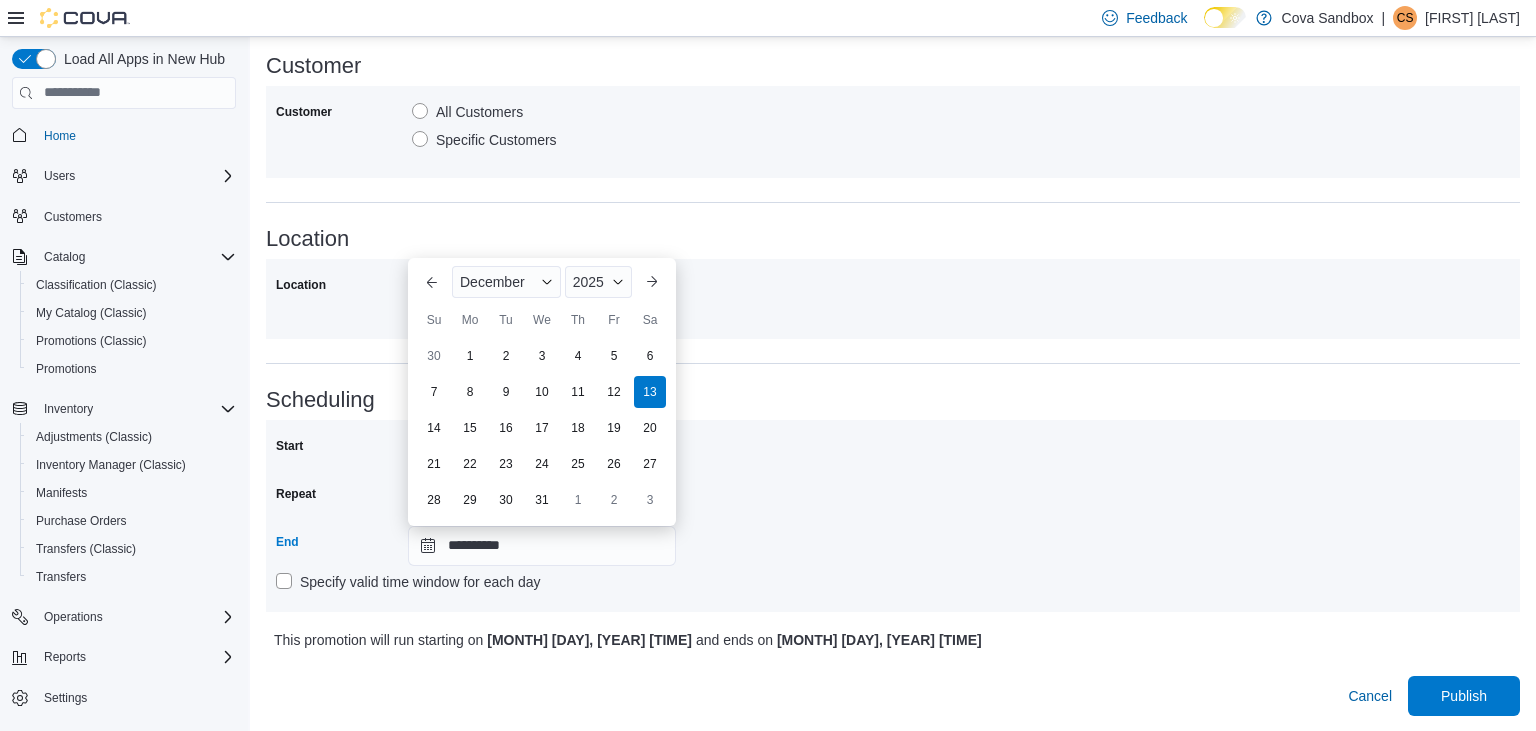 click on "30 1 2 3 4 5 6" at bounding box center [542, 356] 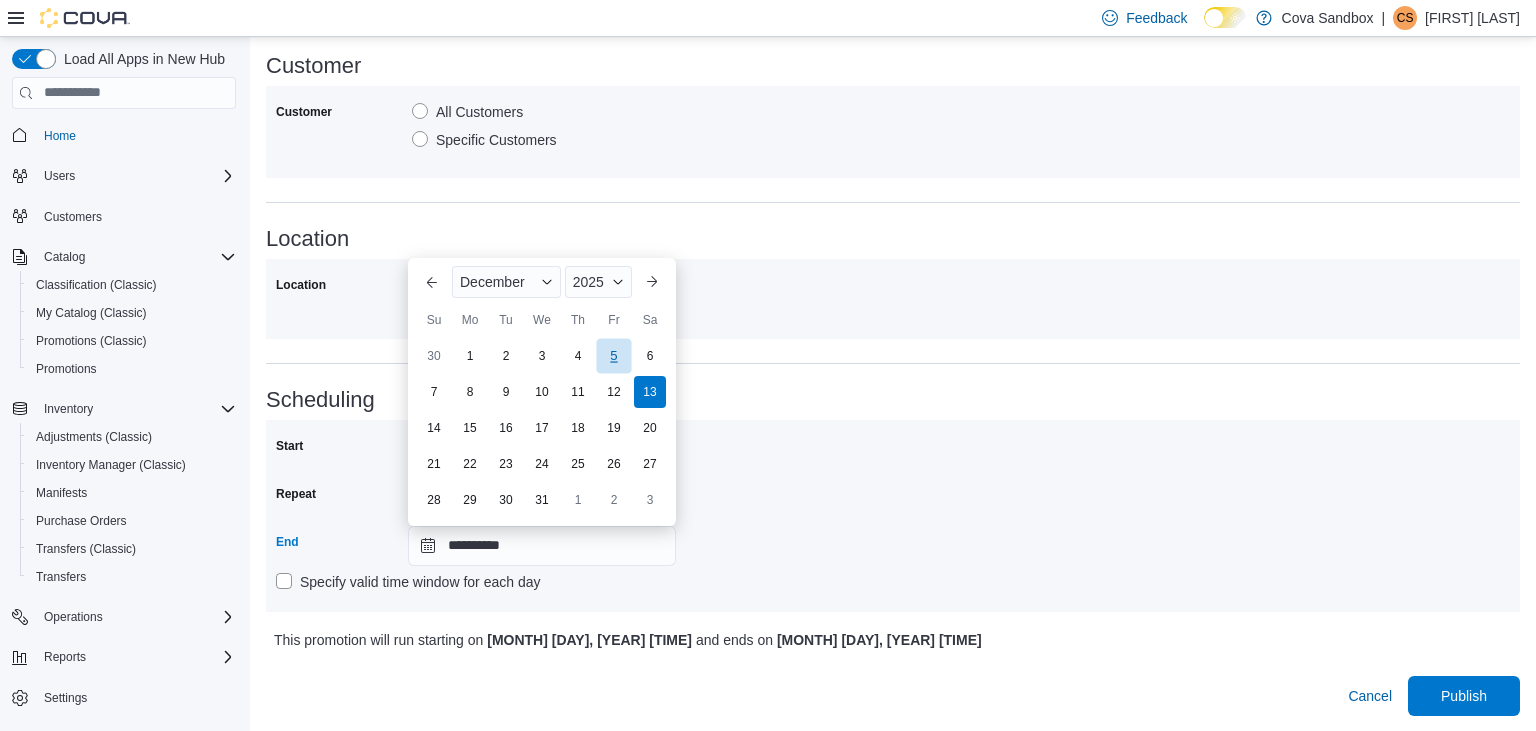 click on "5" at bounding box center (613, 355) 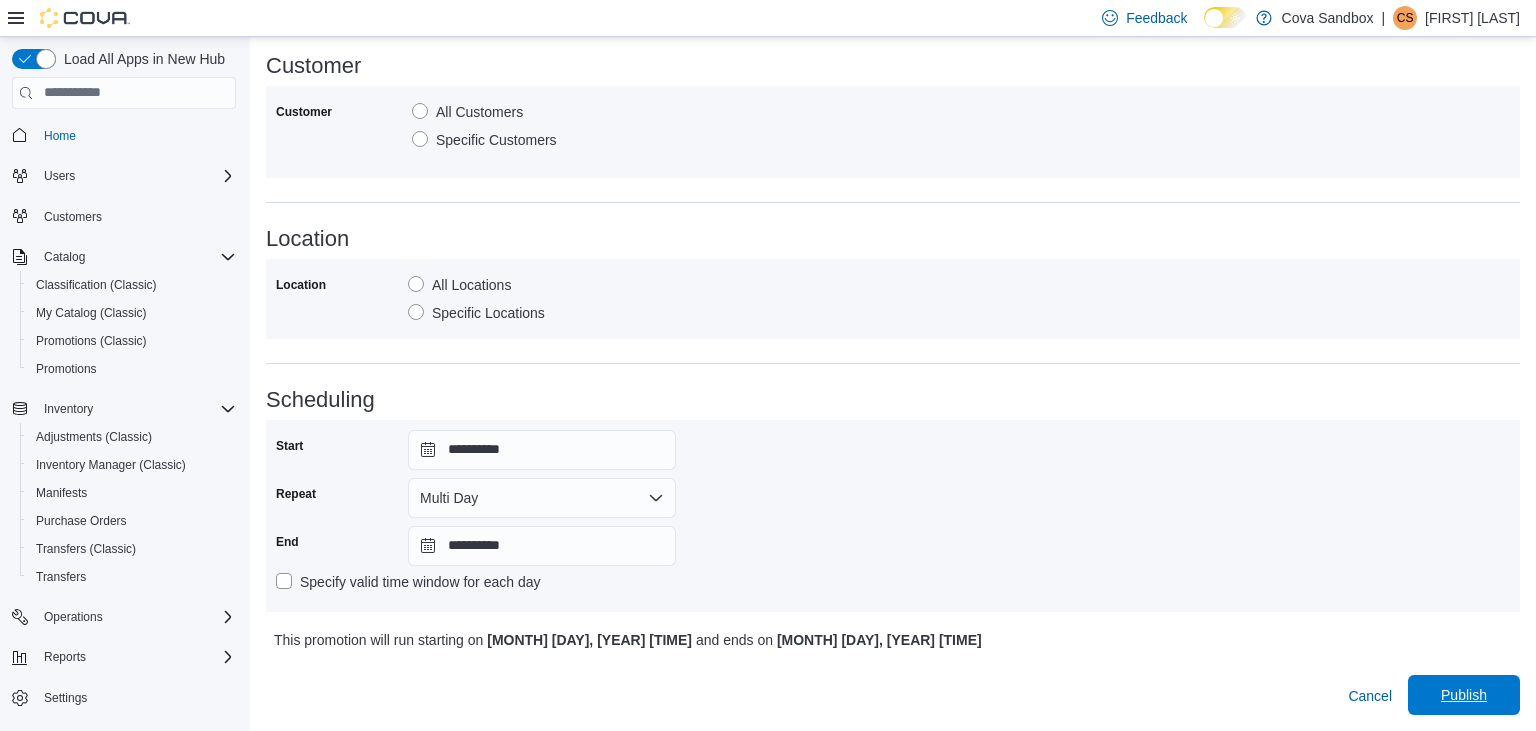 click on "Publish" at bounding box center [1464, 695] 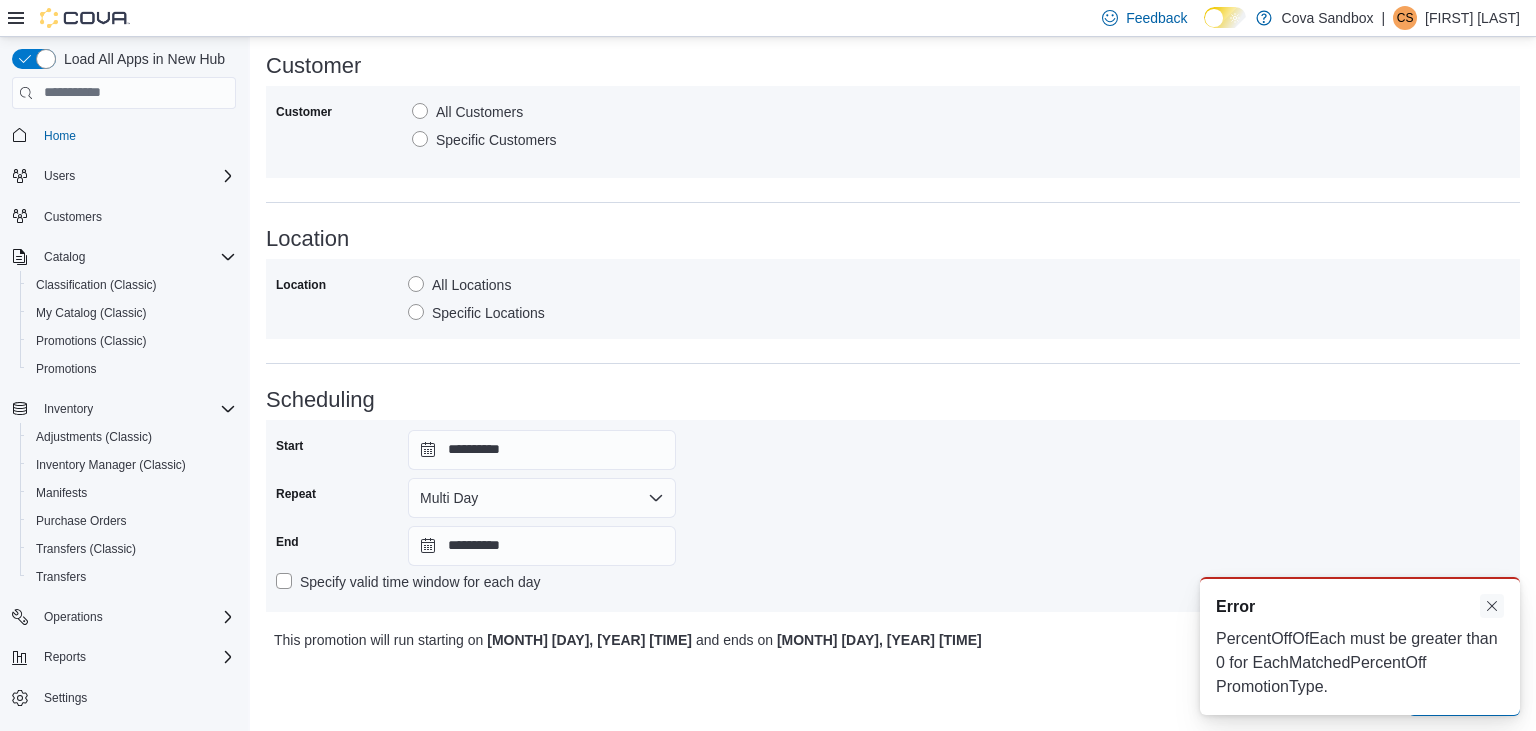 click at bounding box center (1492, 606) 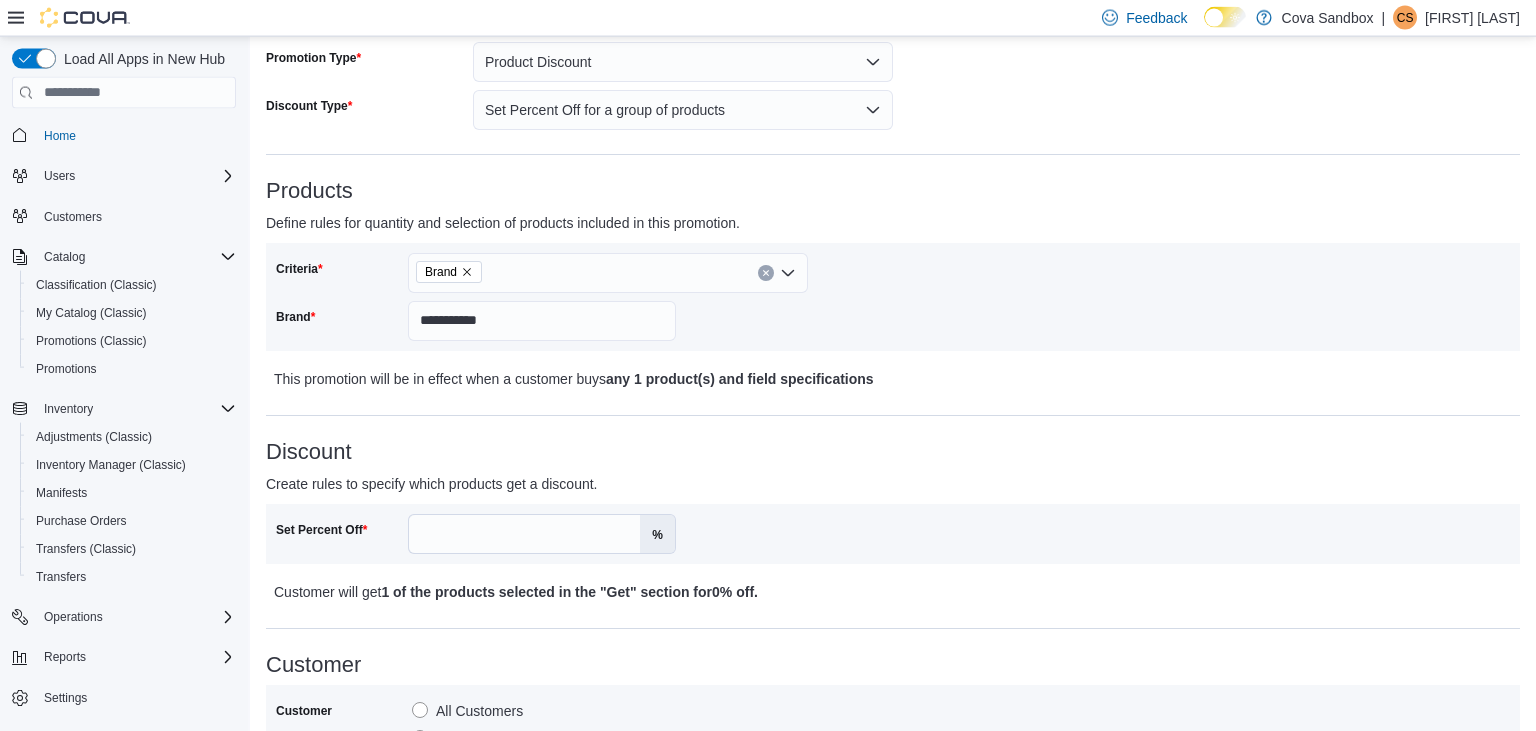 scroll, scrollTop: 263, scrollLeft: 0, axis: vertical 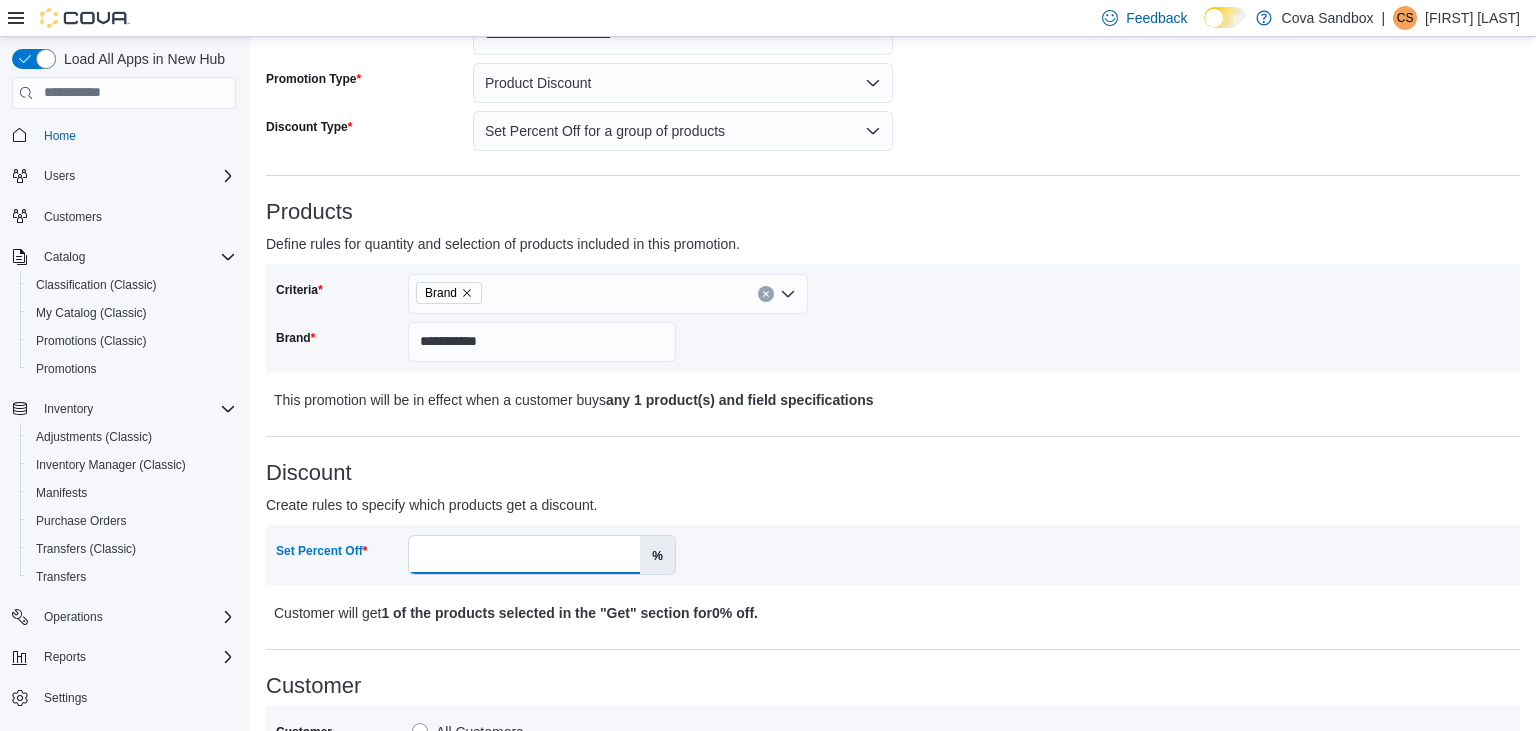 click on "Set Percent Off" at bounding box center (524, 555) 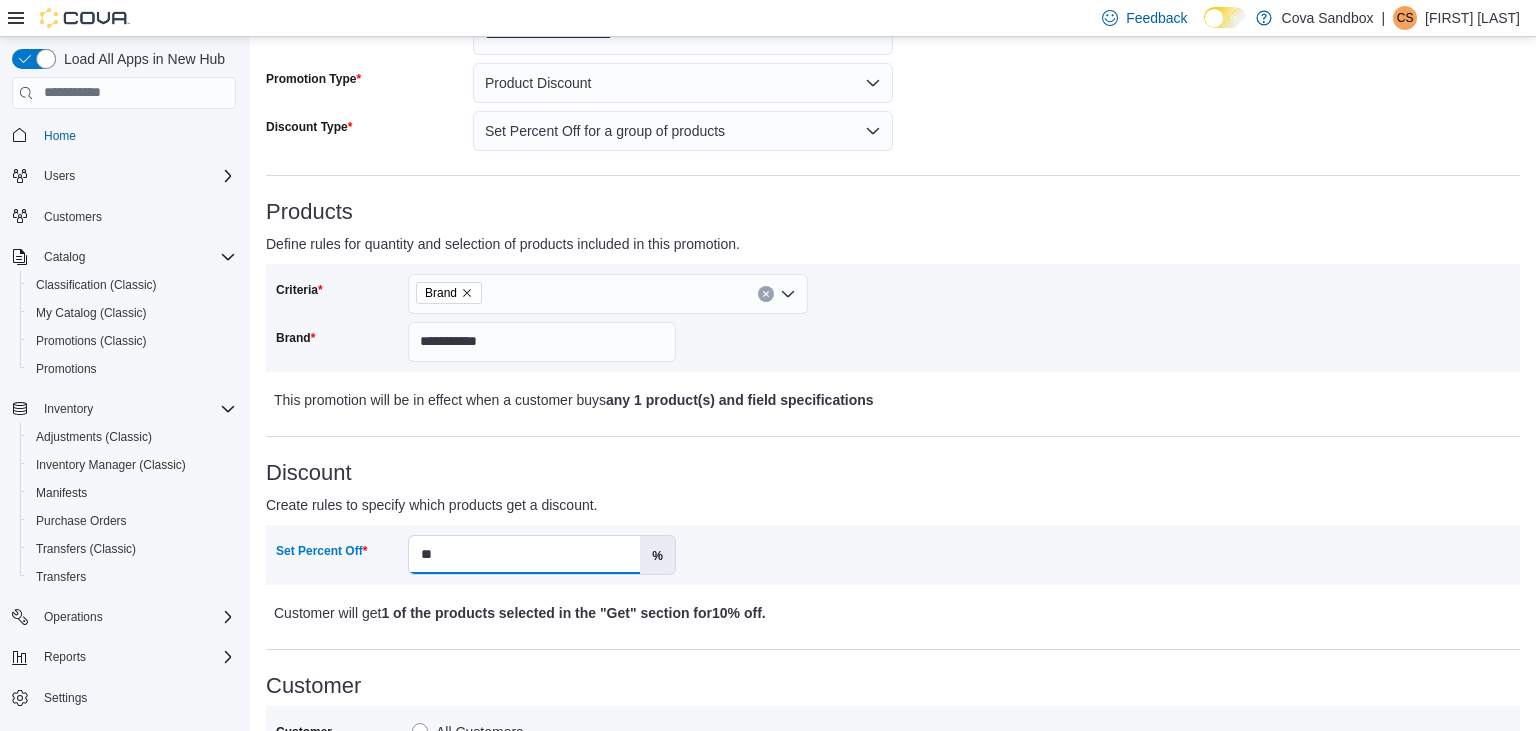 scroll, scrollTop: 883, scrollLeft: 0, axis: vertical 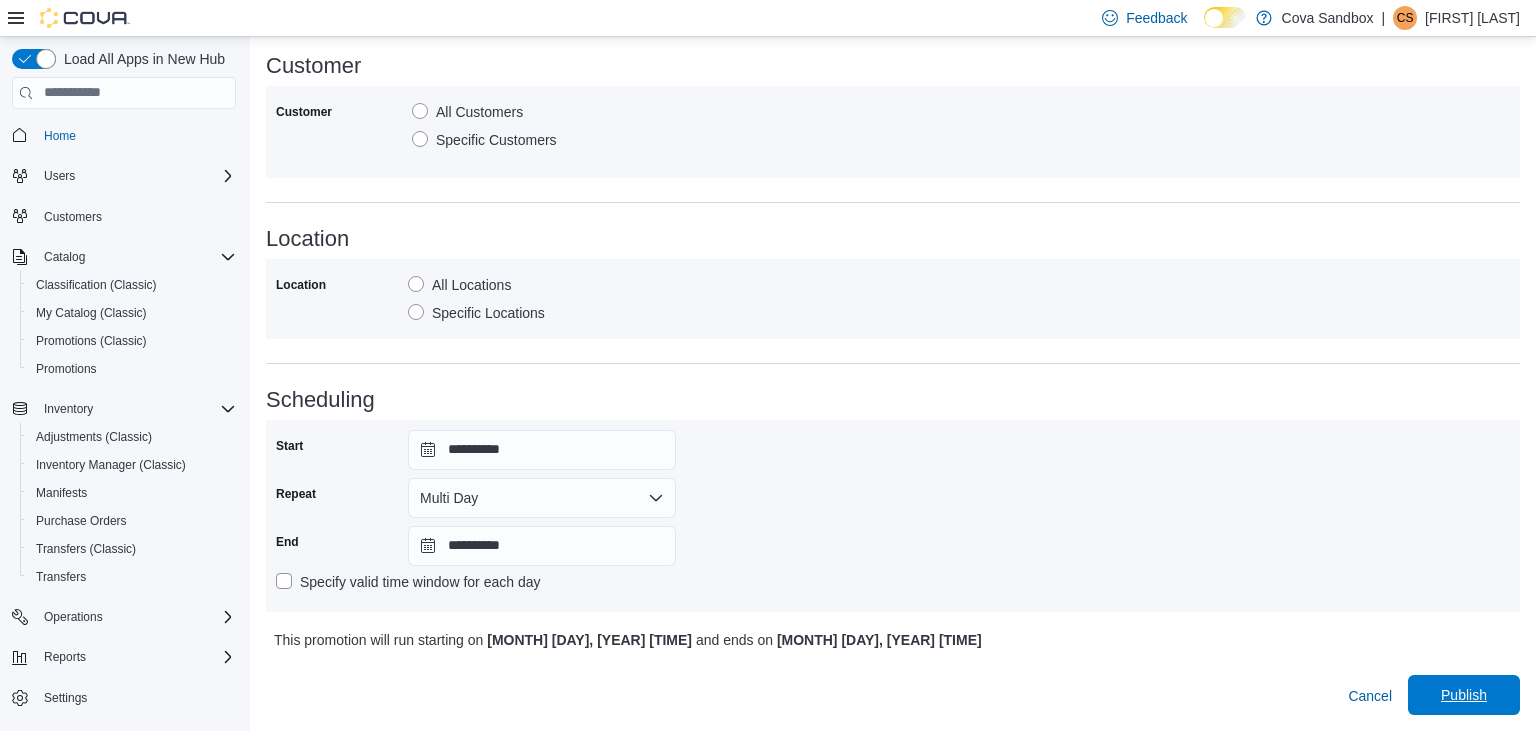 type on "**" 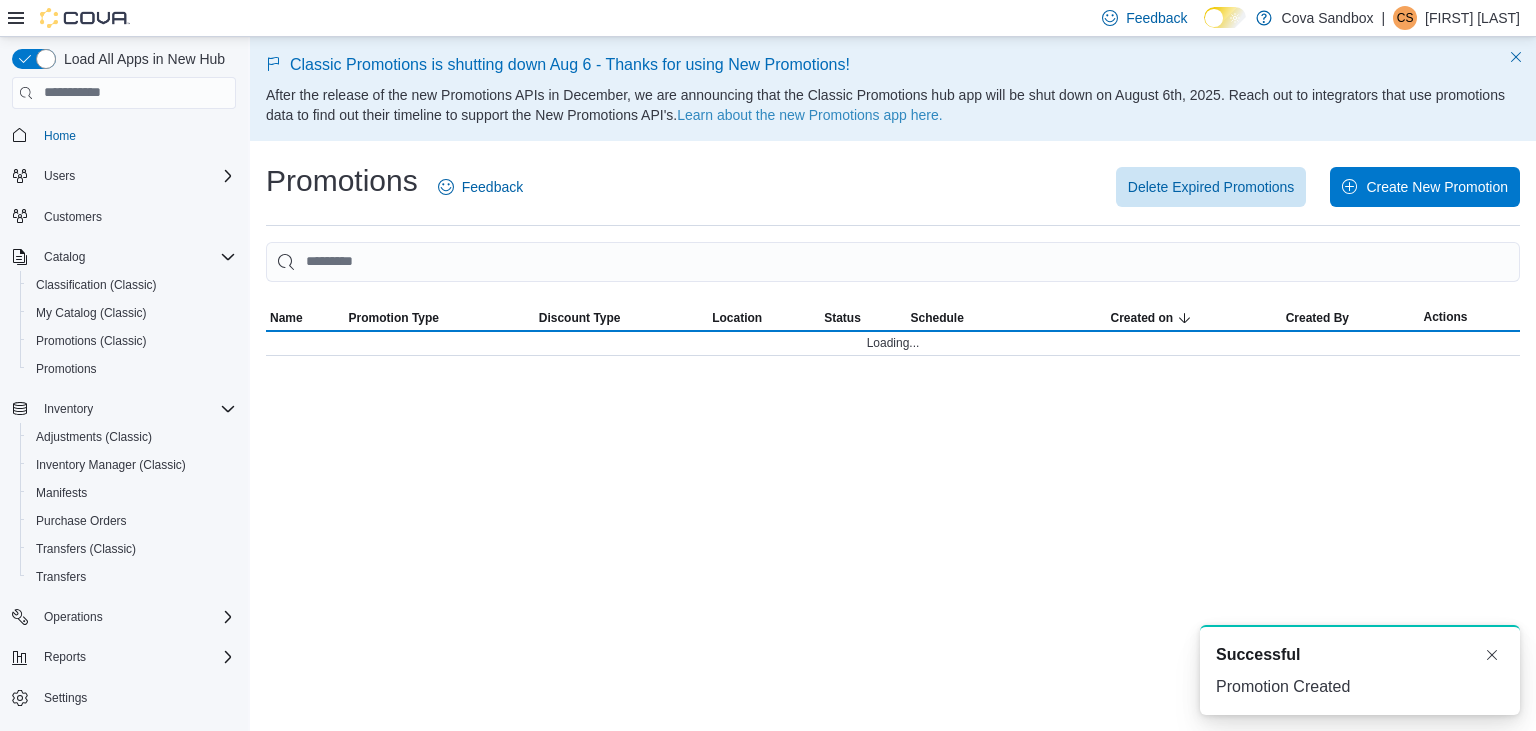 scroll, scrollTop: 0, scrollLeft: 0, axis: both 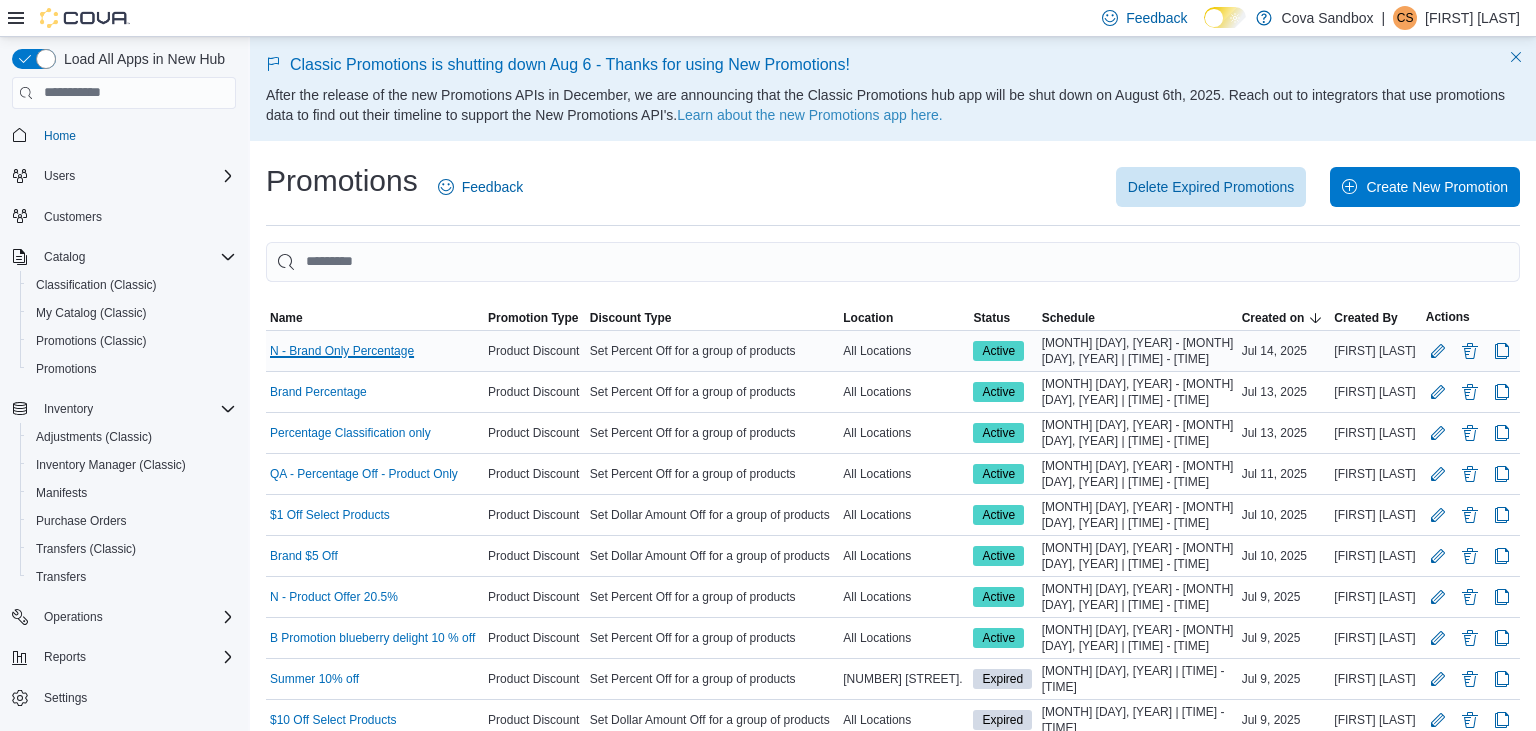 click on "N - Brand Only Percentage" at bounding box center (342, 351) 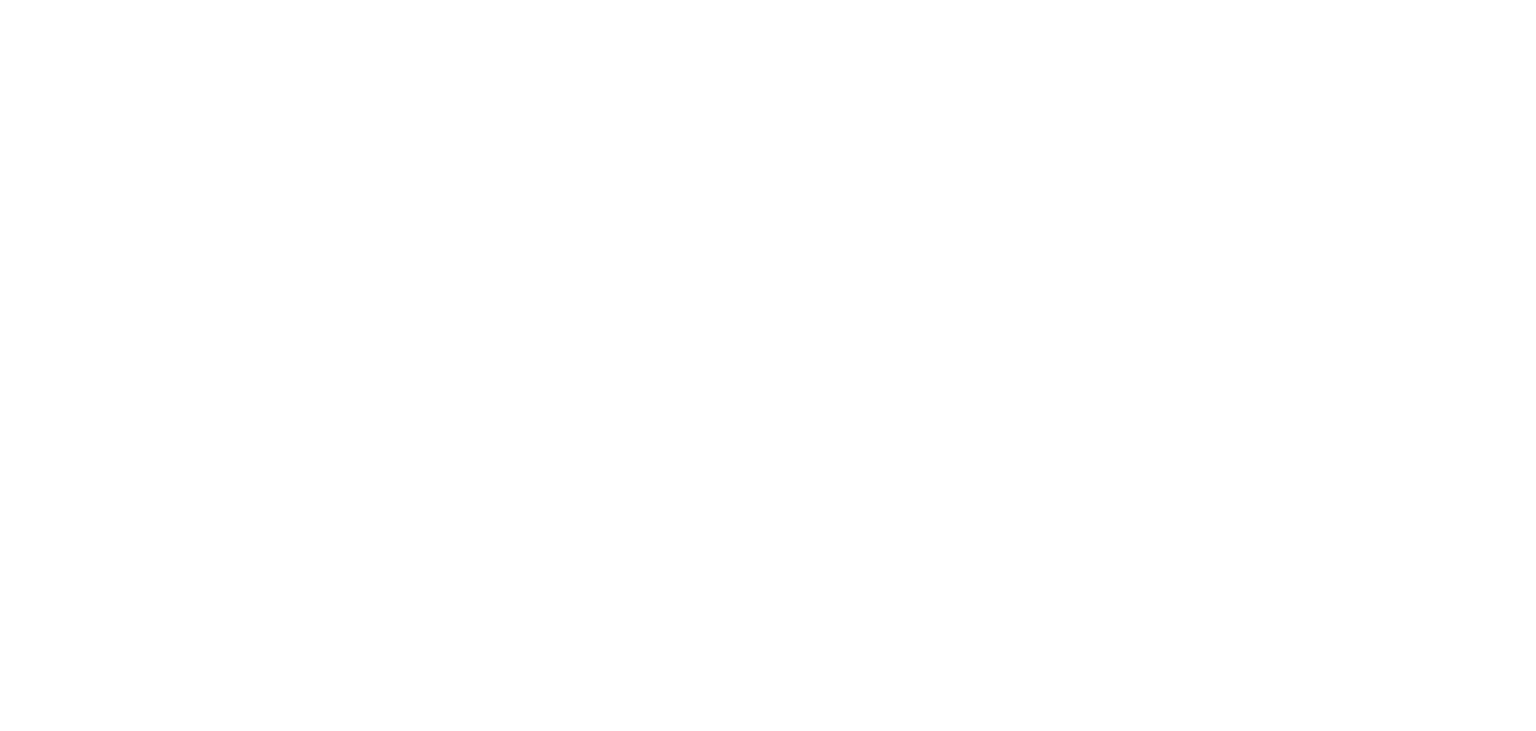 scroll, scrollTop: 0, scrollLeft: 0, axis: both 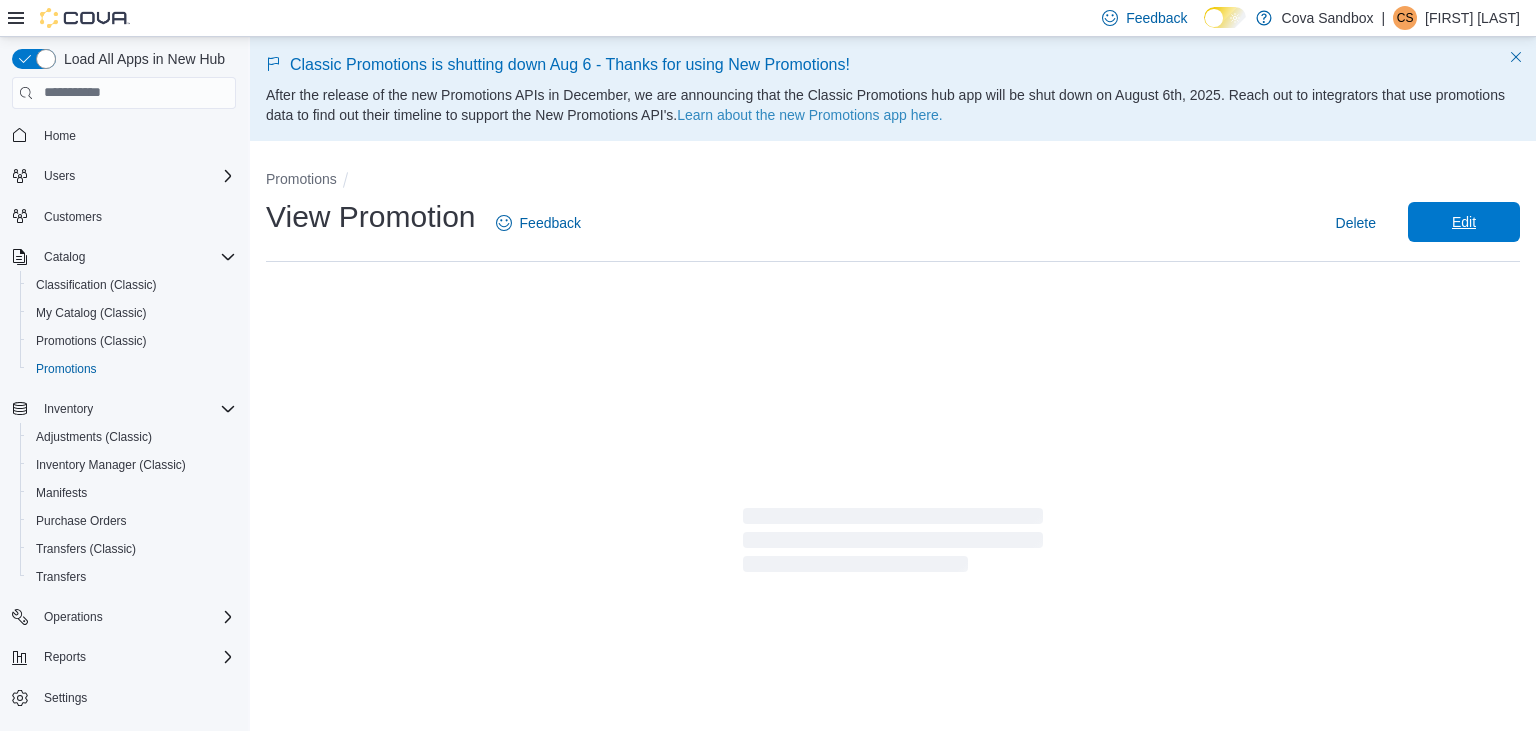 click on "Edit" at bounding box center (1464, 222) 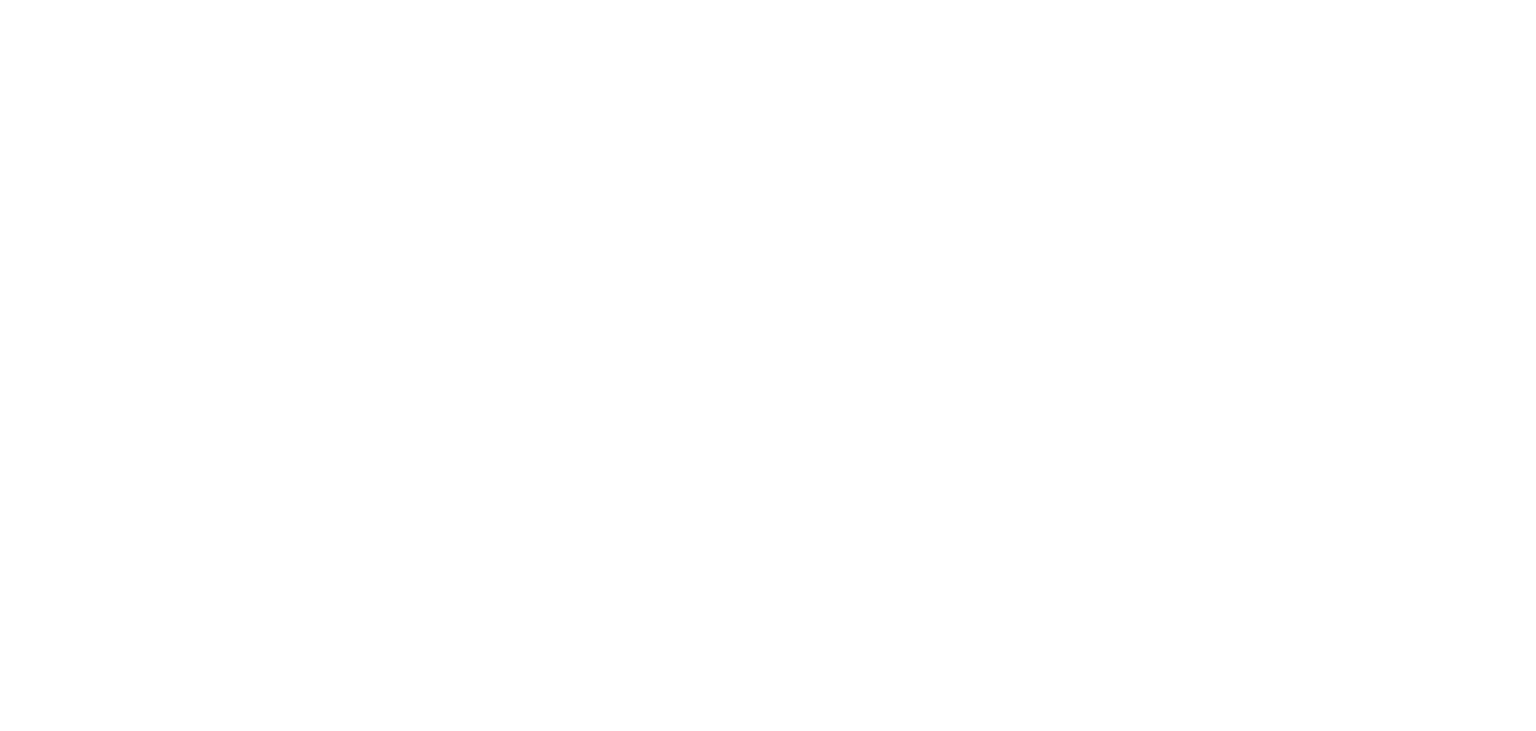 scroll, scrollTop: 0, scrollLeft: 0, axis: both 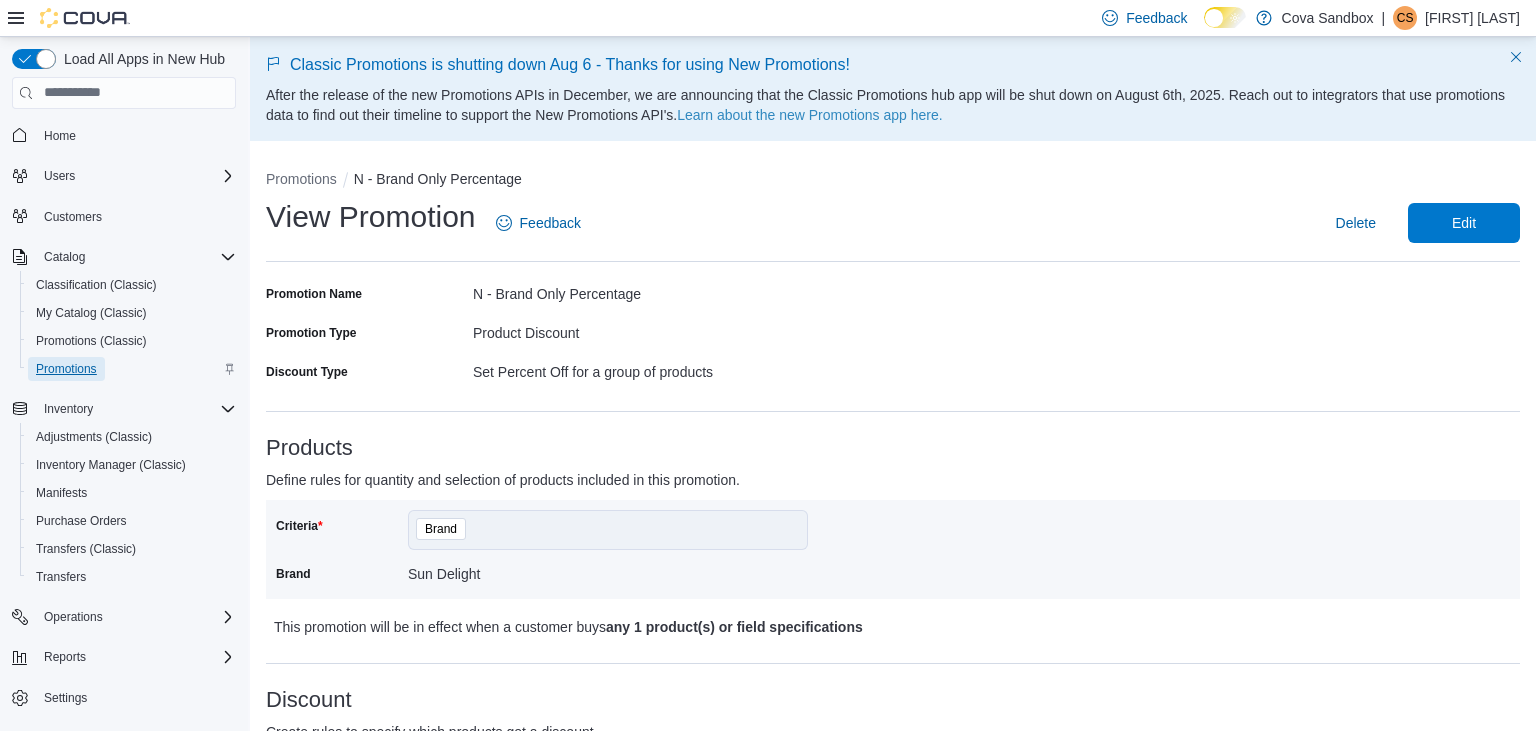 click on "Promotions" at bounding box center [66, 369] 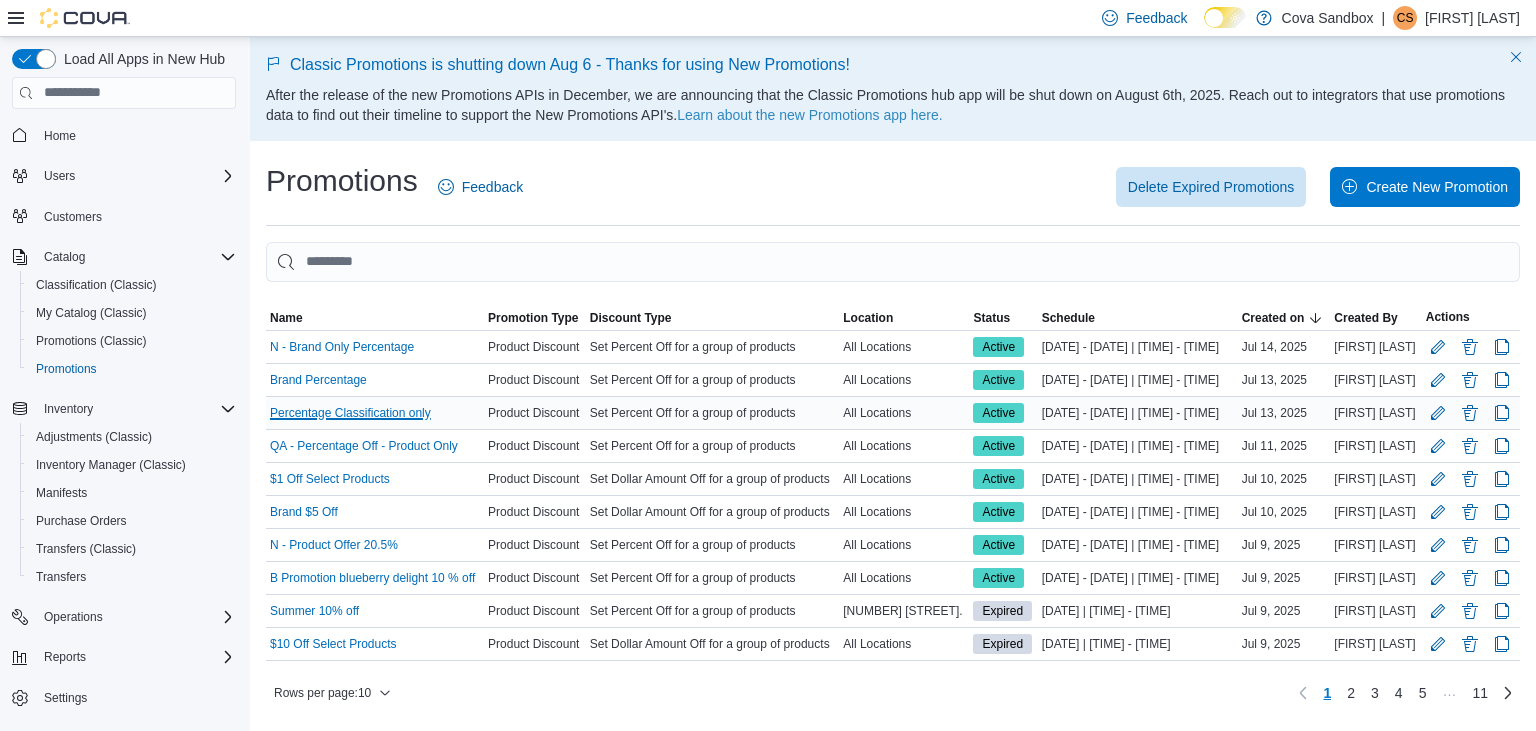click on "Percentage Classification only" at bounding box center [350, 413] 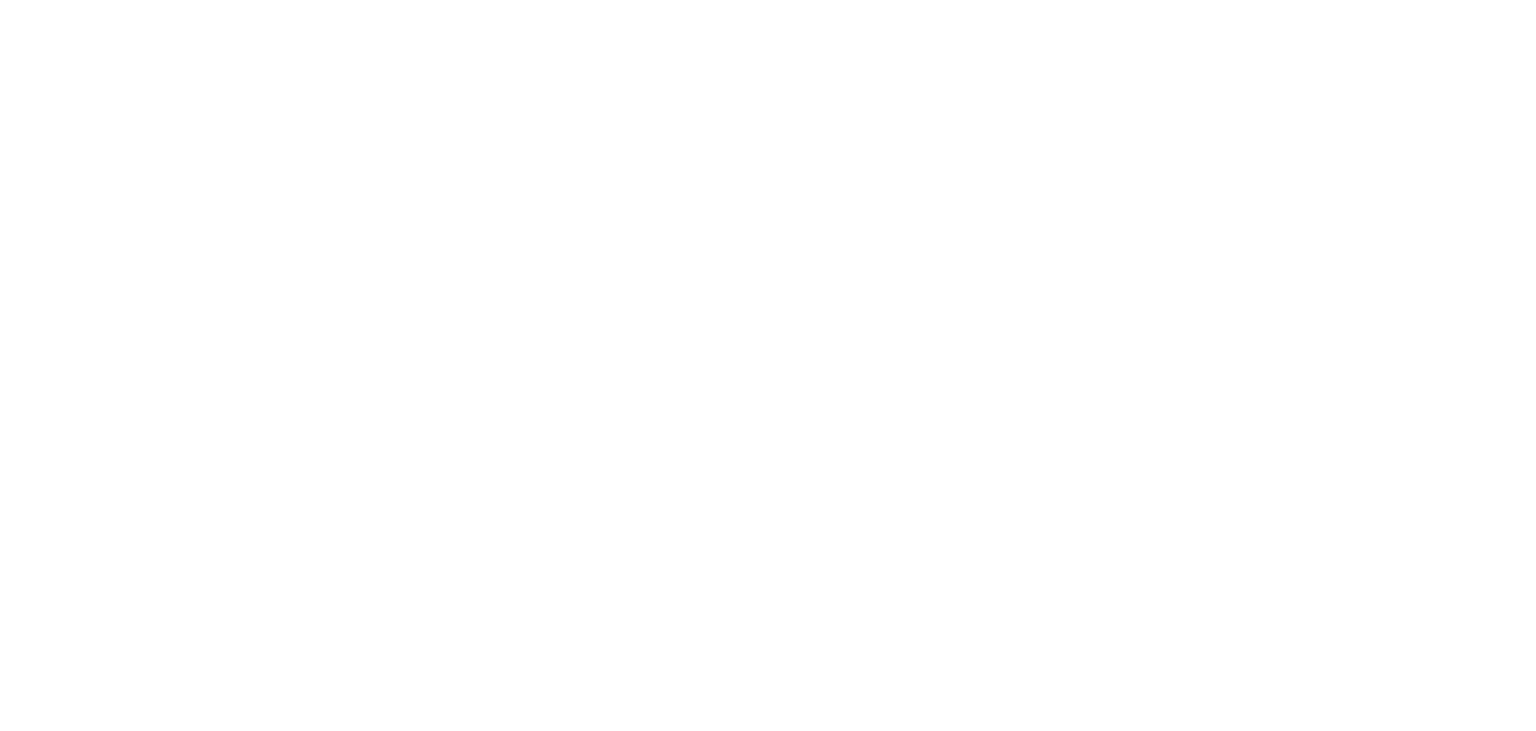 scroll, scrollTop: 0, scrollLeft: 0, axis: both 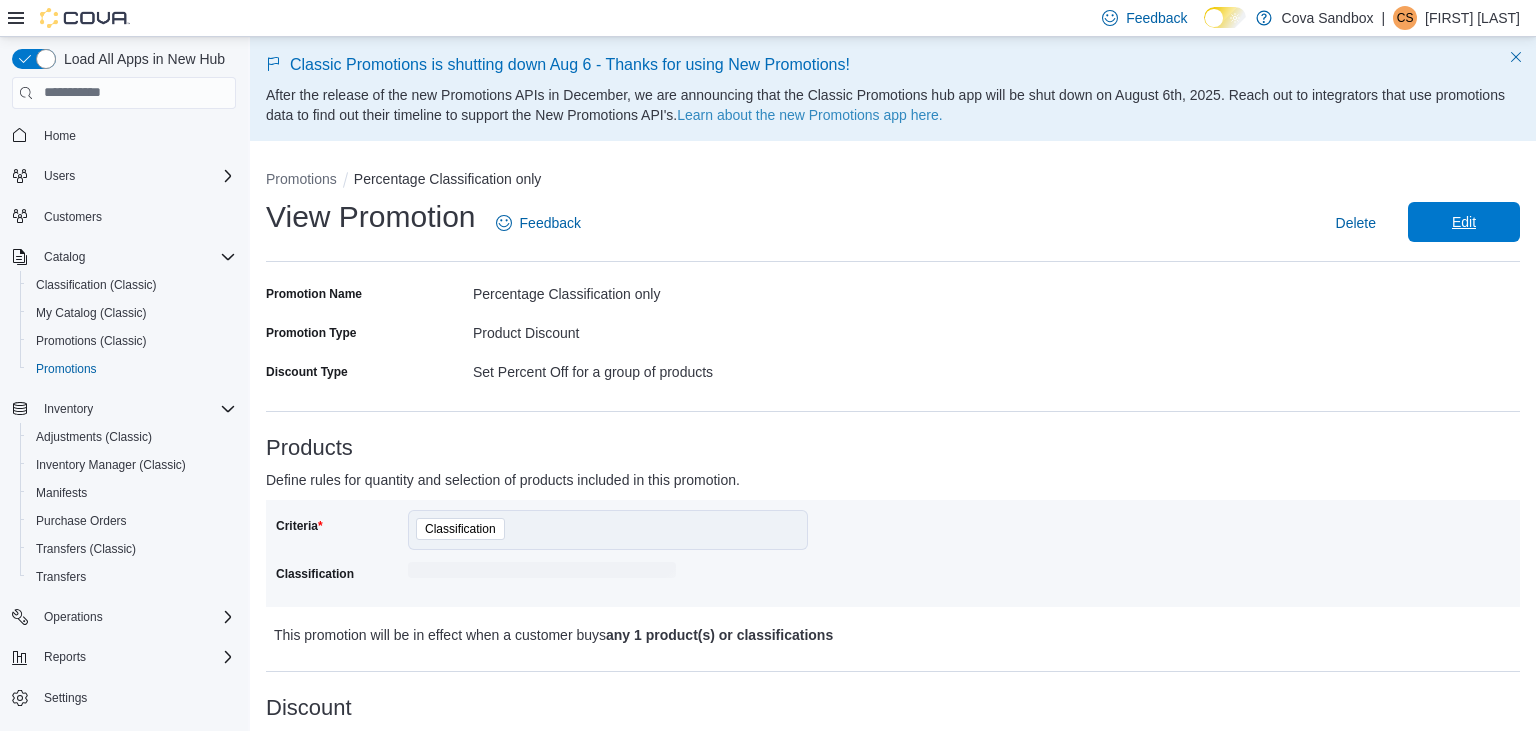 click on "Edit" at bounding box center (1464, 222) 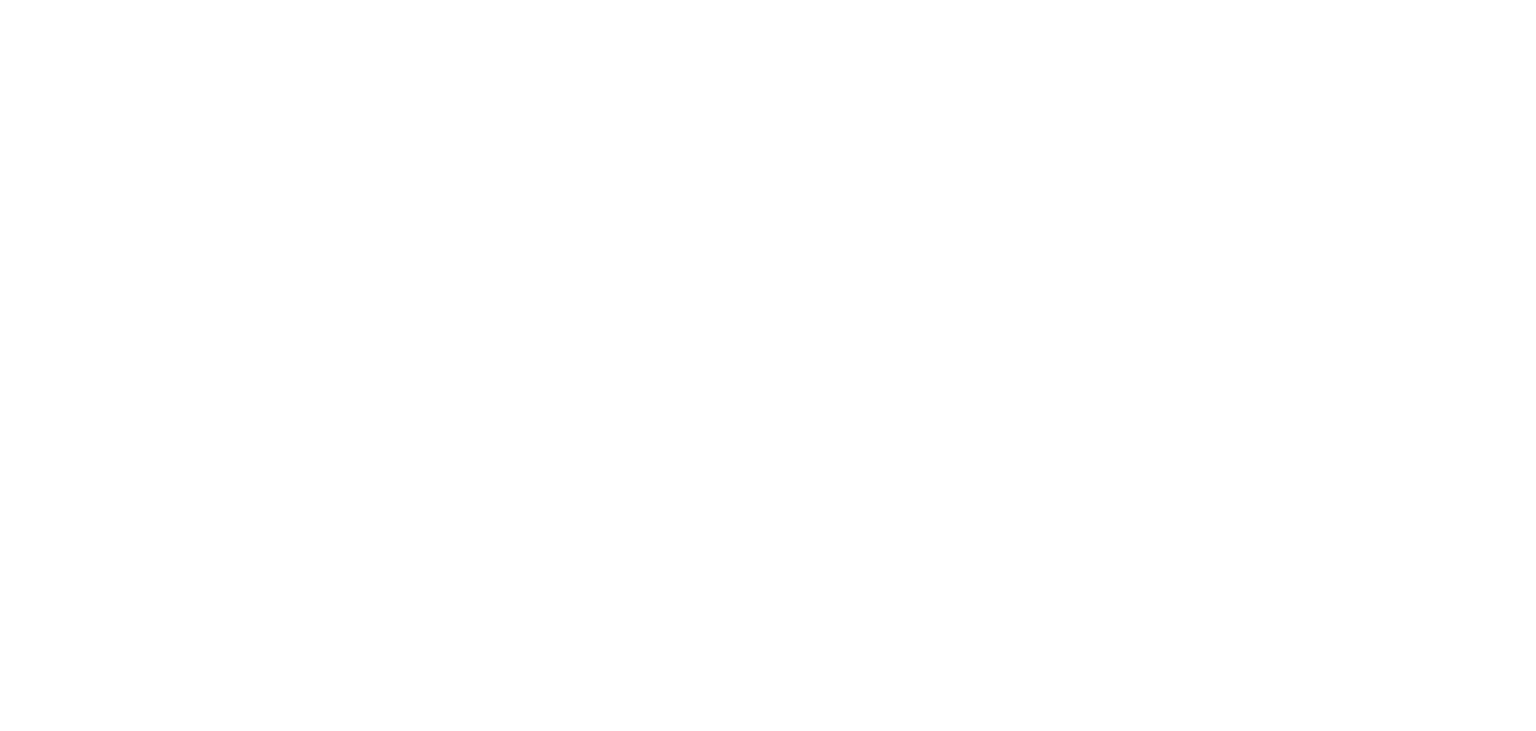 scroll, scrollTop: 0, scrollLeft: 0, axis: both 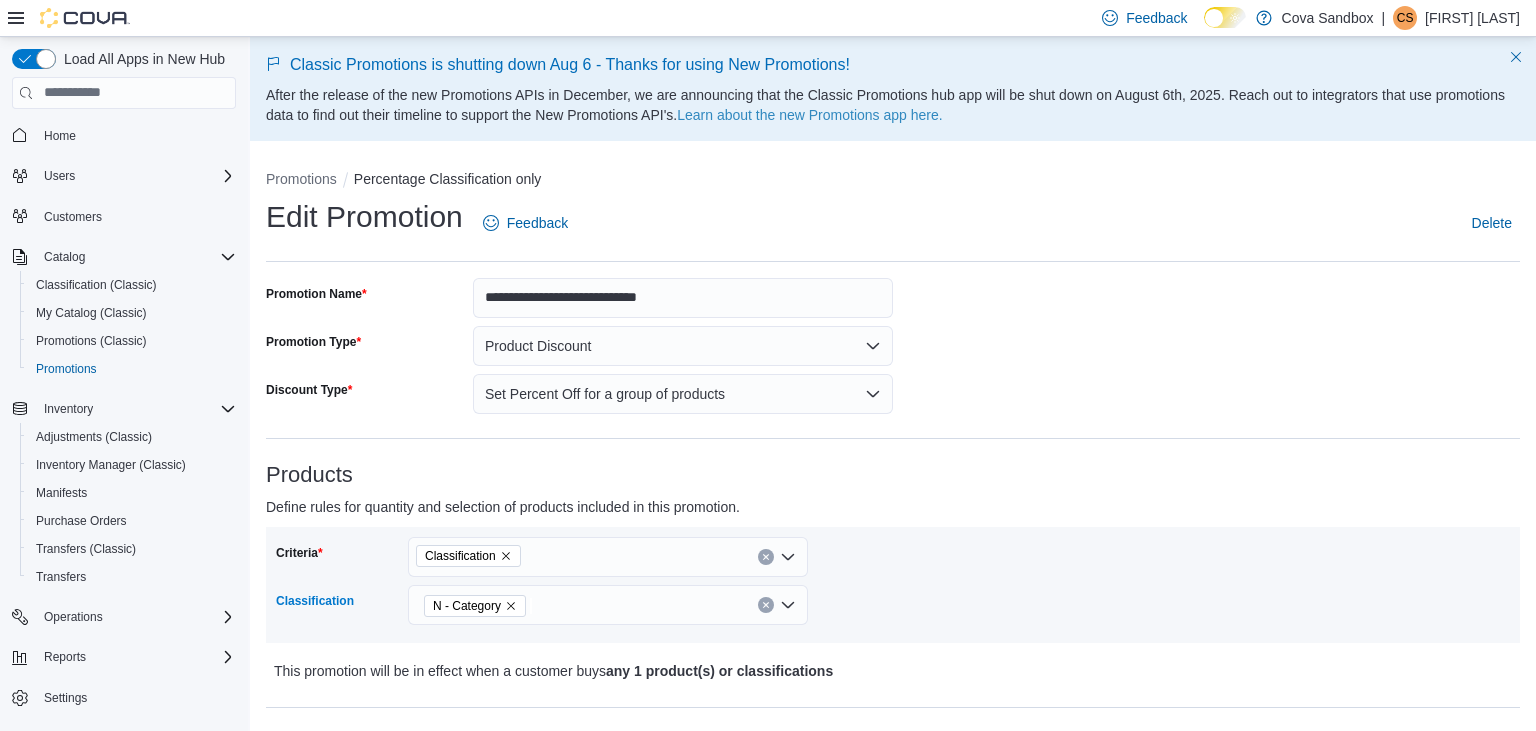 click on "N - Category" at bounding box center (475, 606) 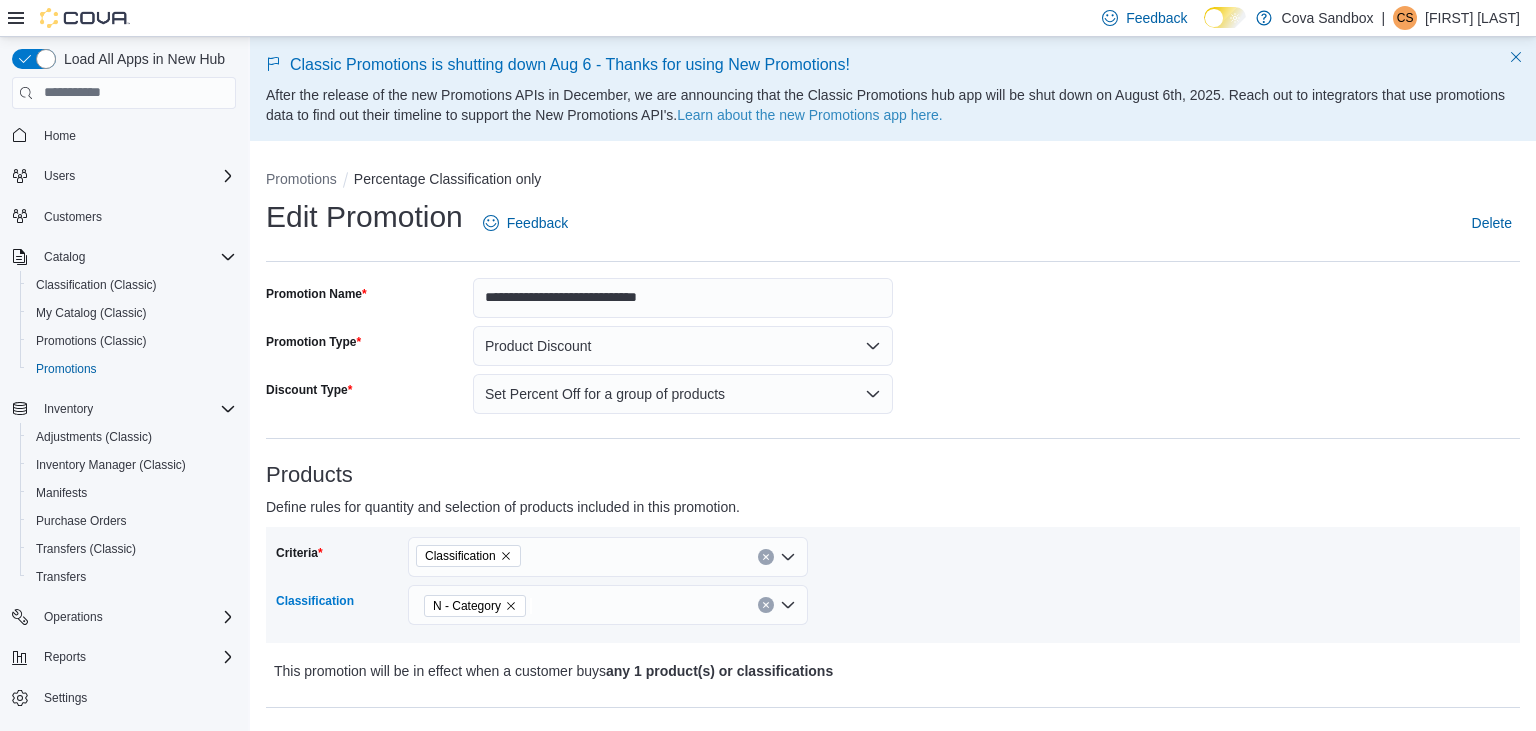 click 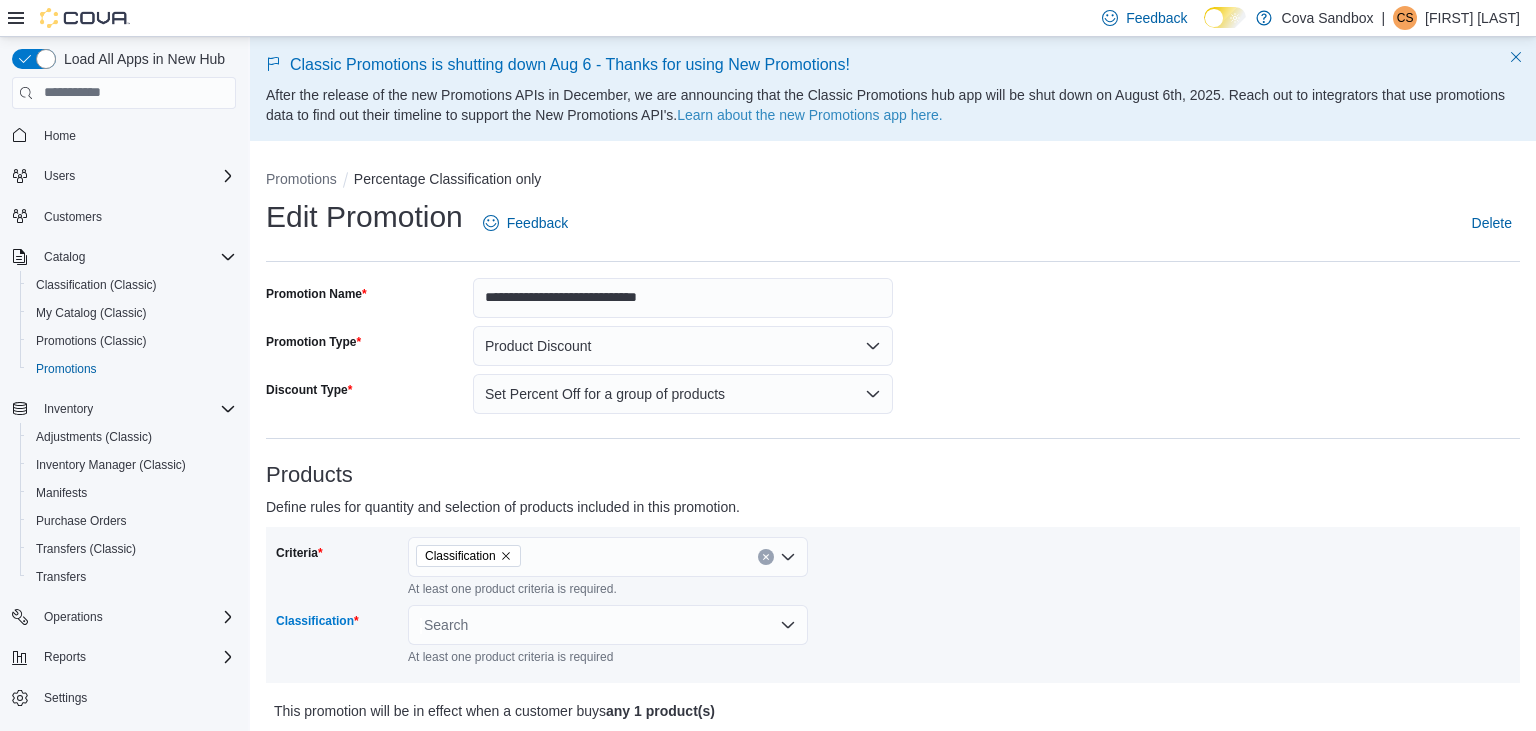 click on "Search" at bounding box center (608, 625) 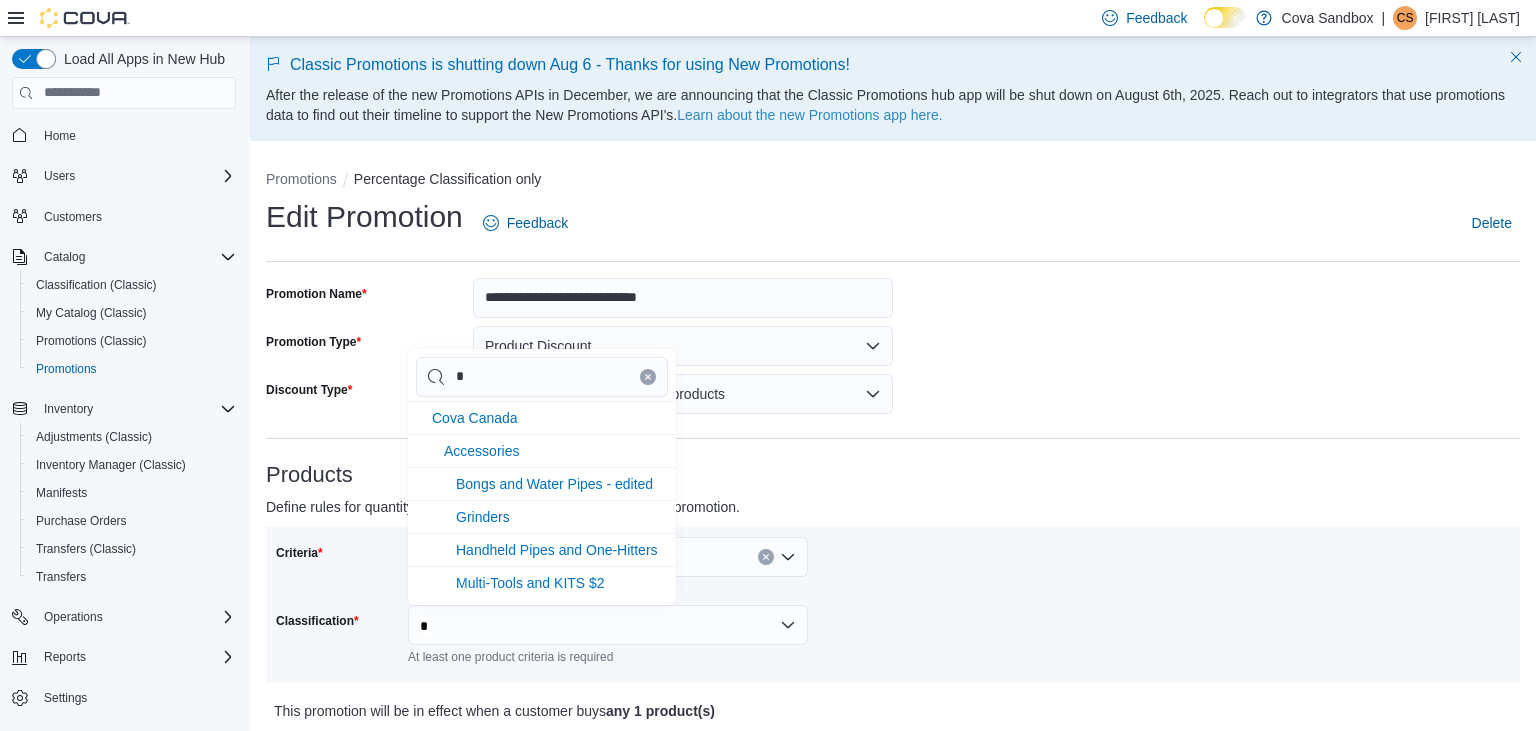 type on "*" 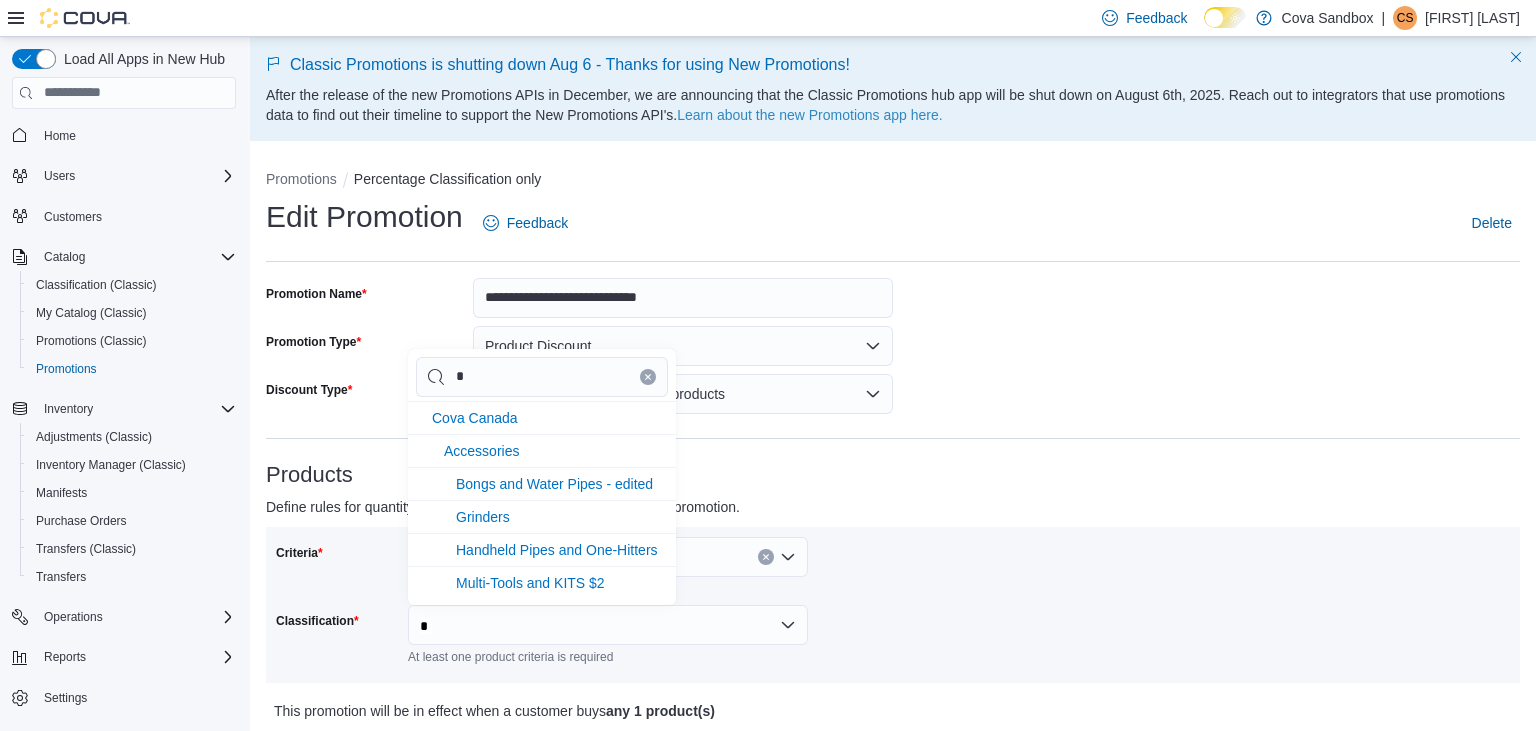 type on "*" 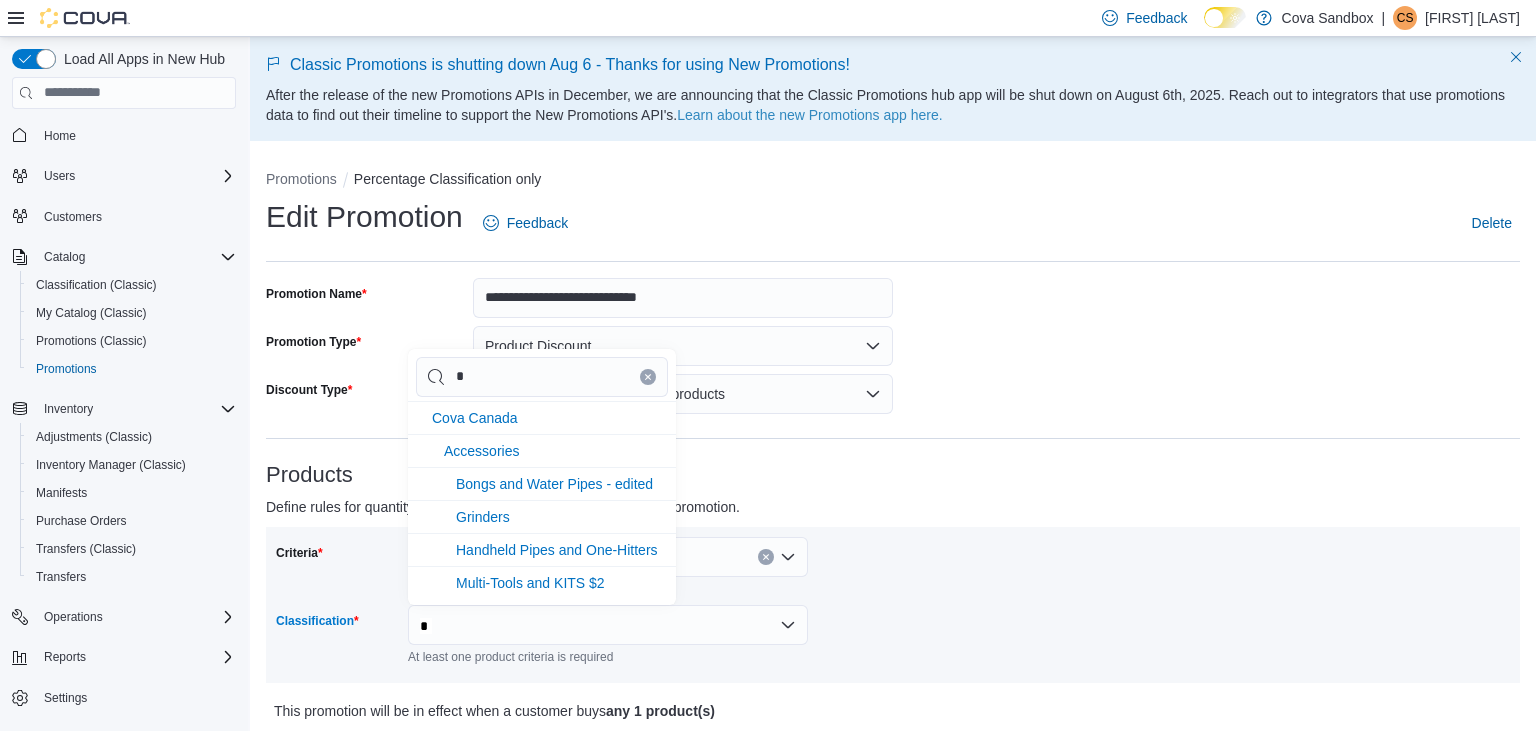click on "* D" at bounding box center [608, 625] 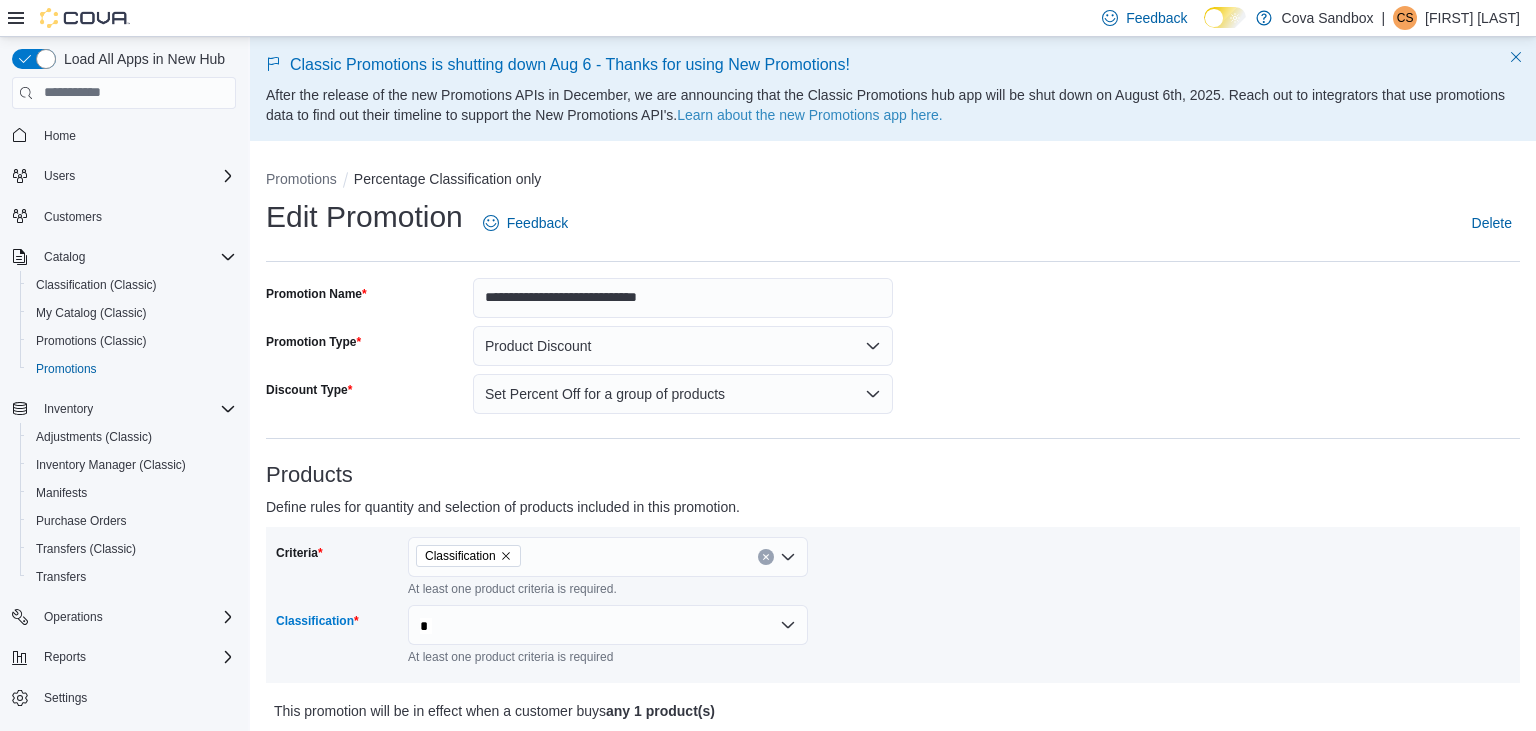 click on "* D" at bounding box center (608, 625) 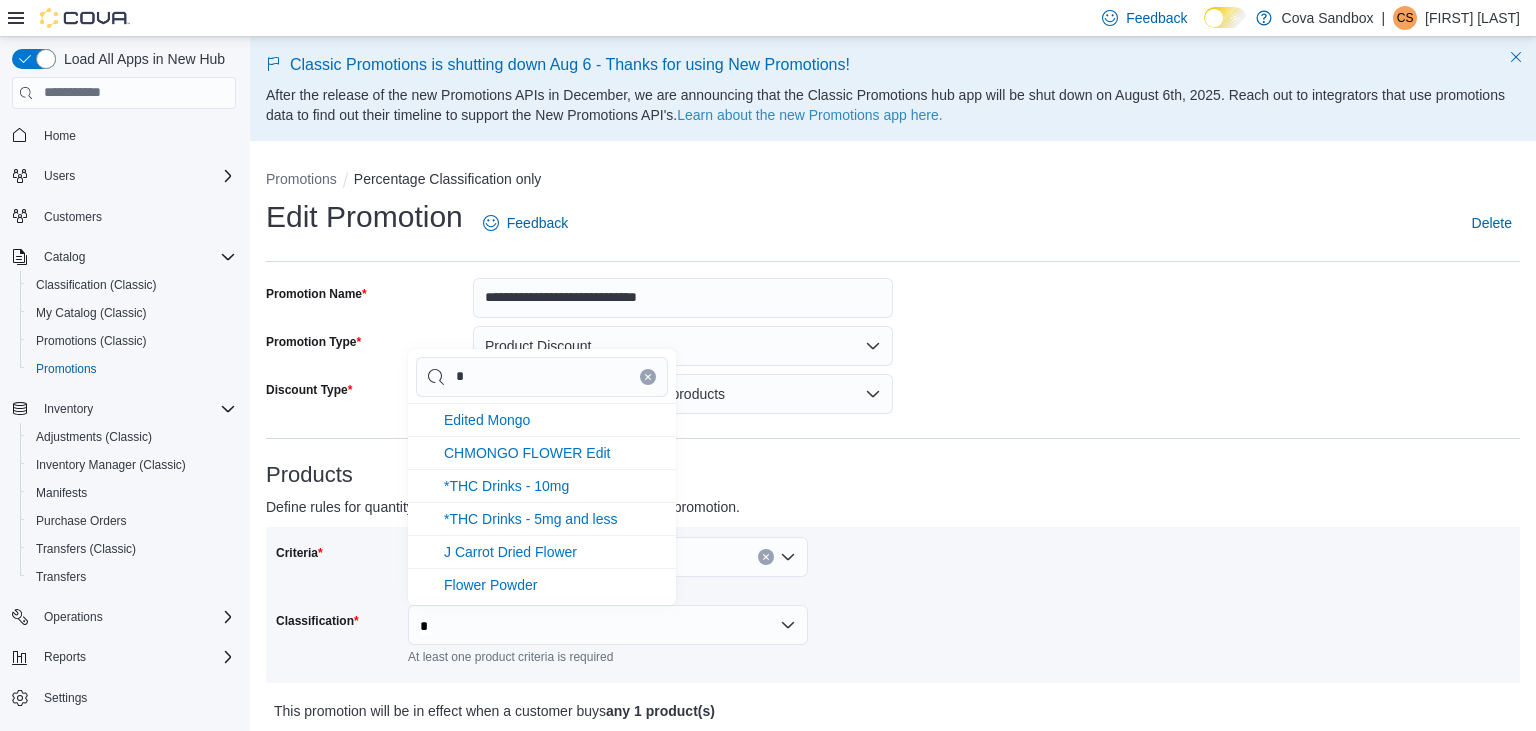 scroll, scrollTop: 2146, scrollLeft: 0, axis: vertical 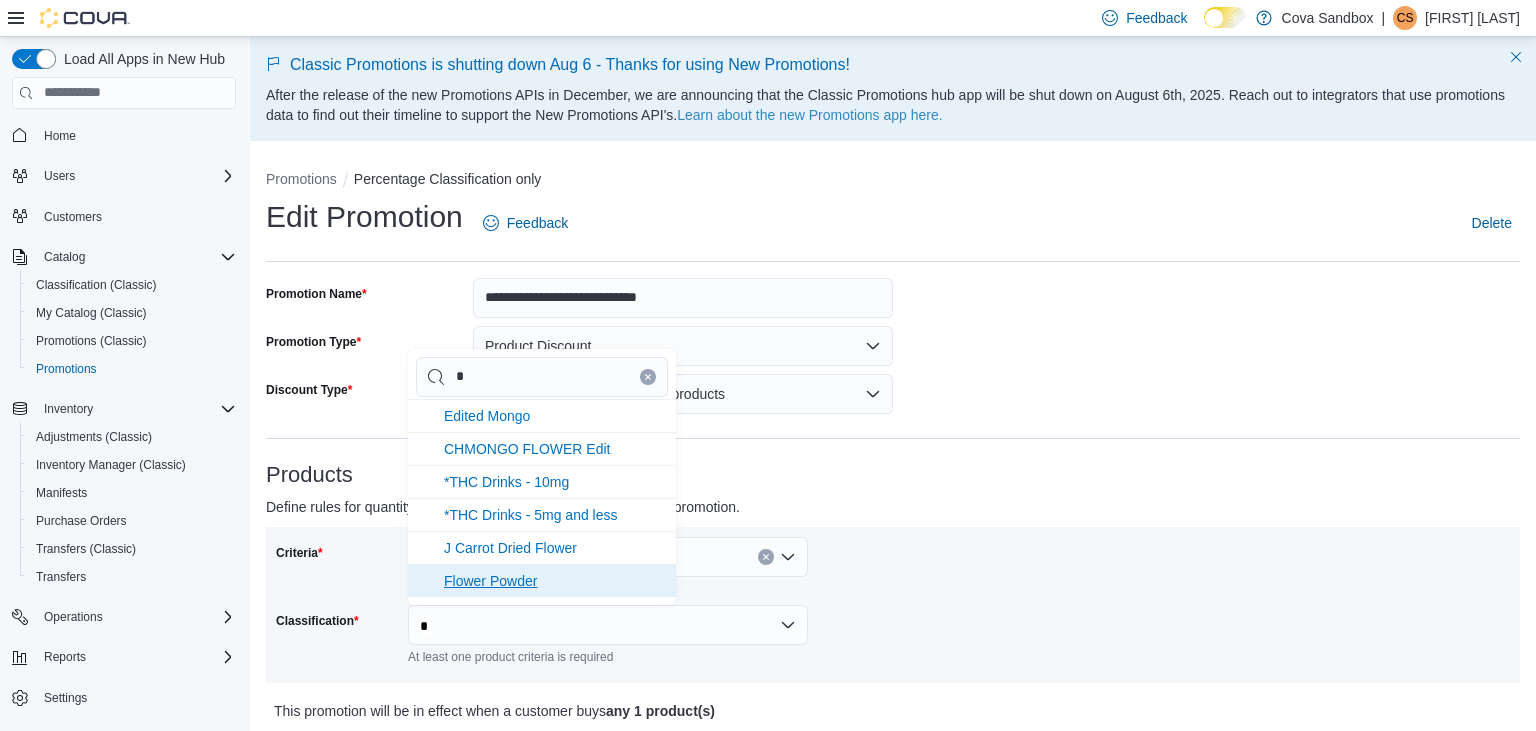 click on "Flower Powder" at bounding box center (490, 581) 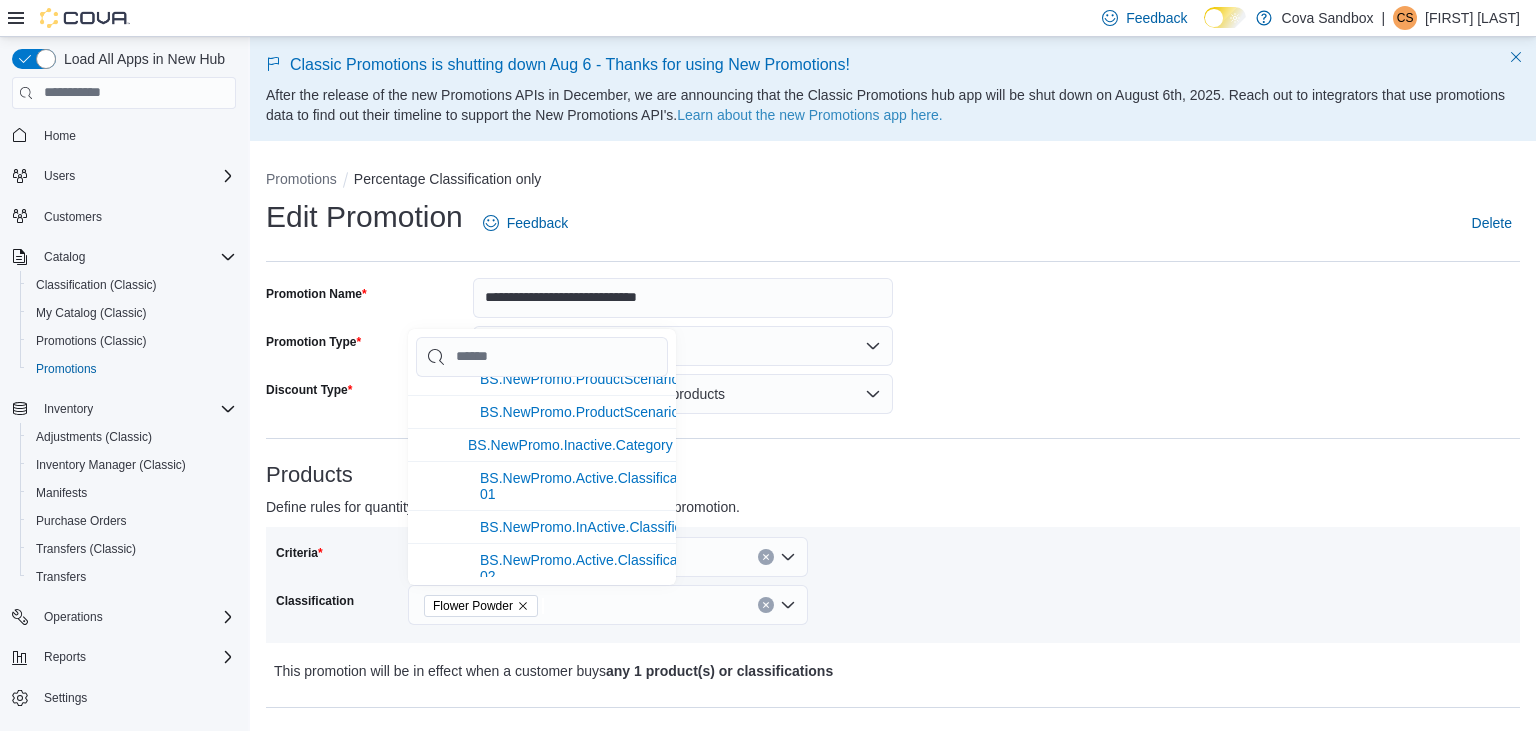 scroll, scrollTop: 5030, scrollLeft: 0, axis: vertical 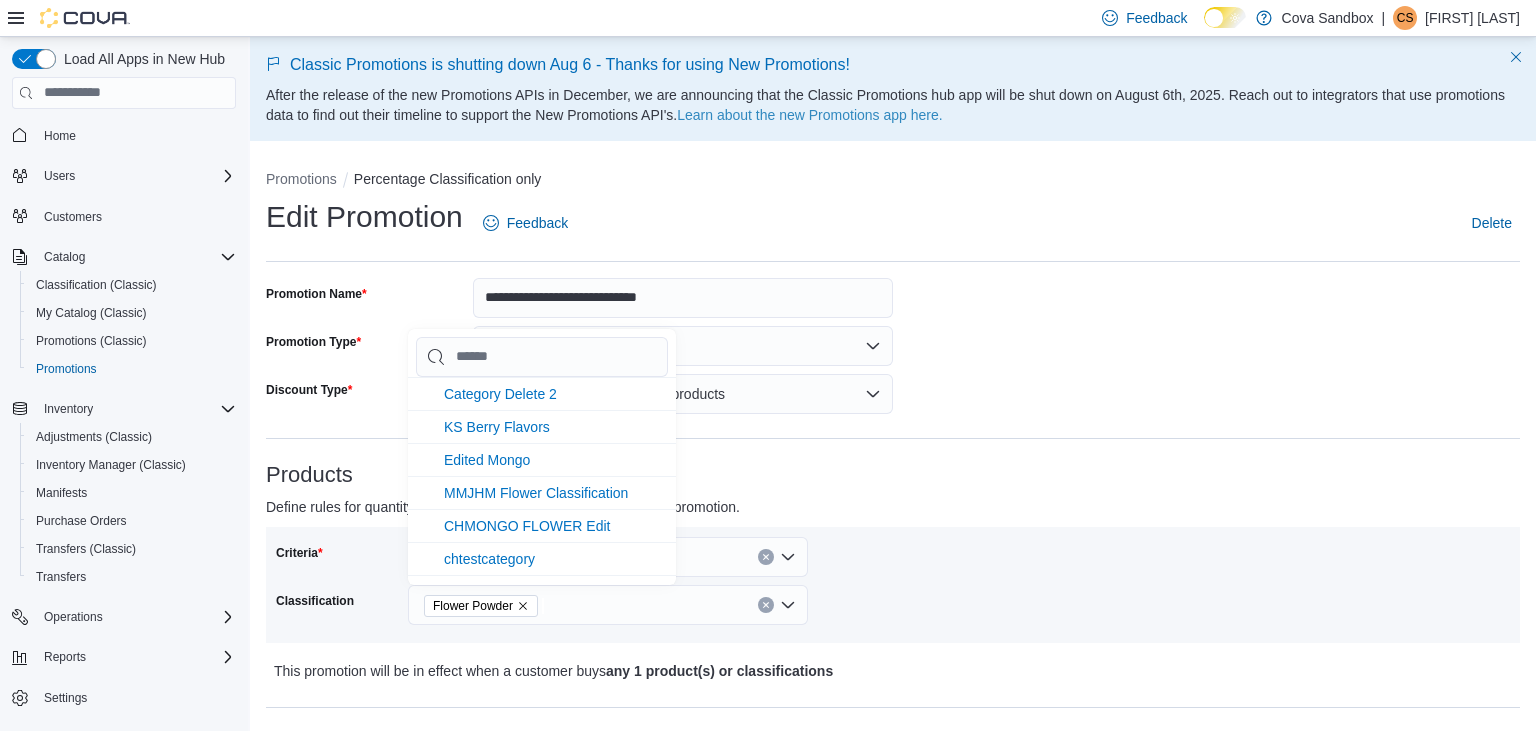 click on "Criteria Classification Classification Flower Powder" at bounding box center (893, 585) 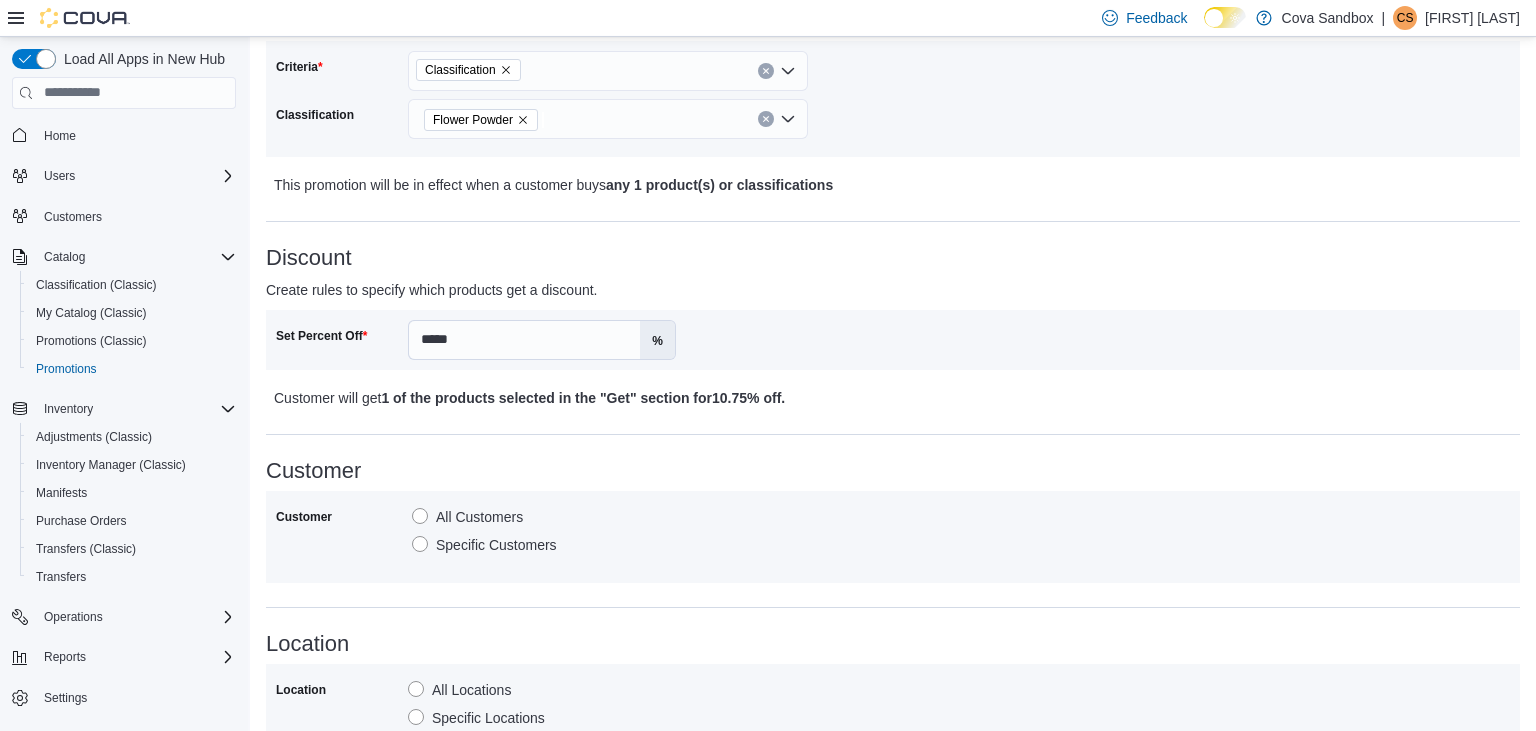 scroll, scrollTop: 659, scrollLeft: 0, axis: vertical 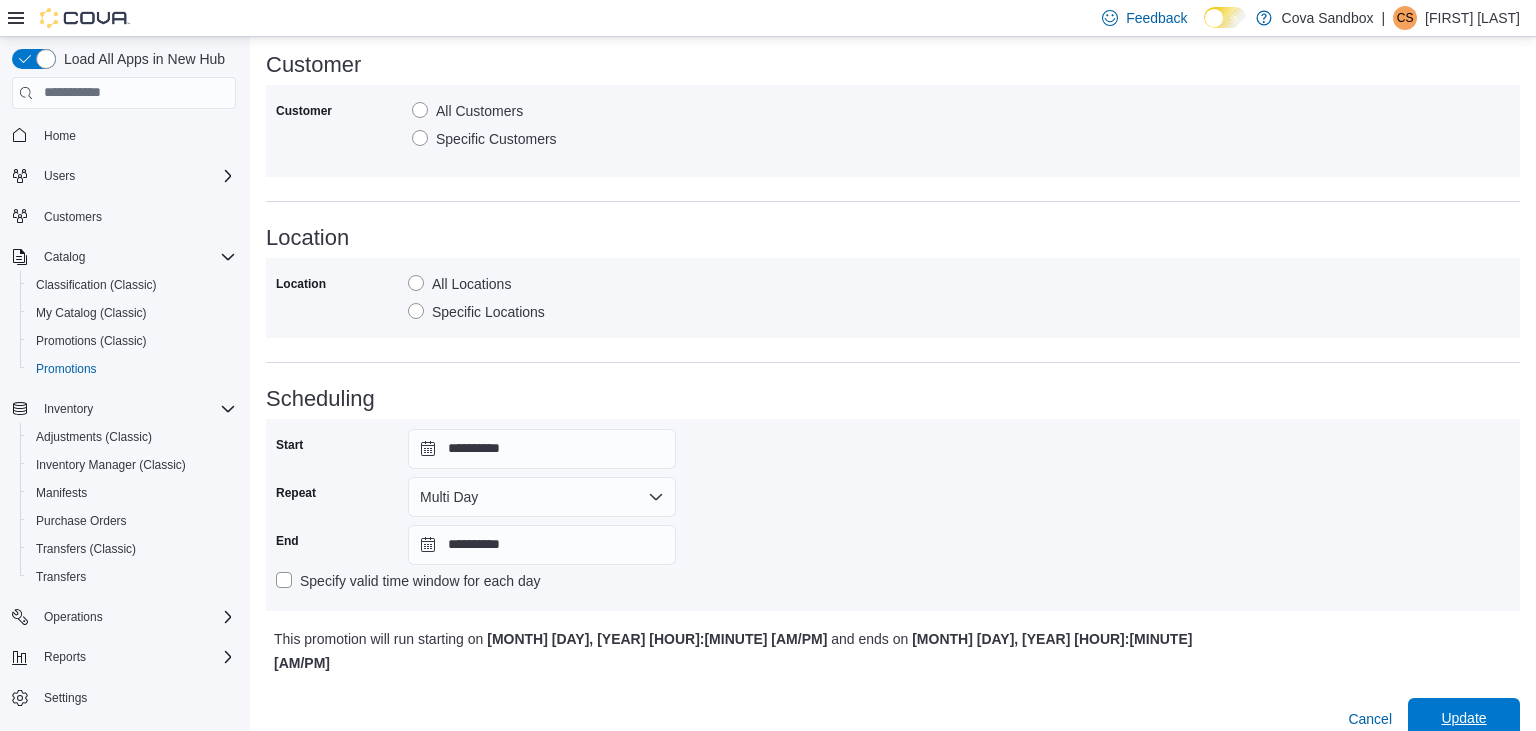 click on "Update" at bounding box center (1463, 718) 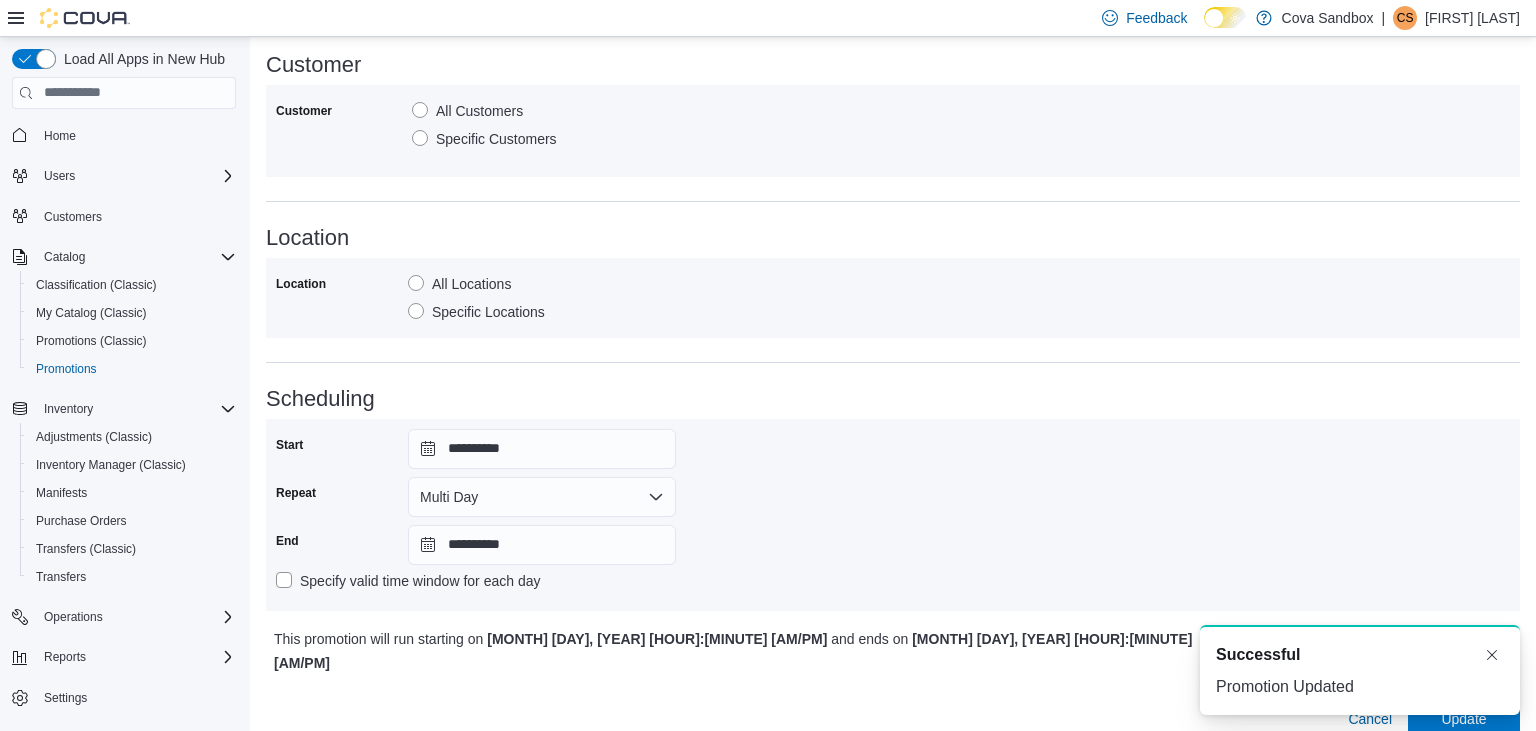 scroll, scrollTop: 0, scrollLeft: 0, axis: both 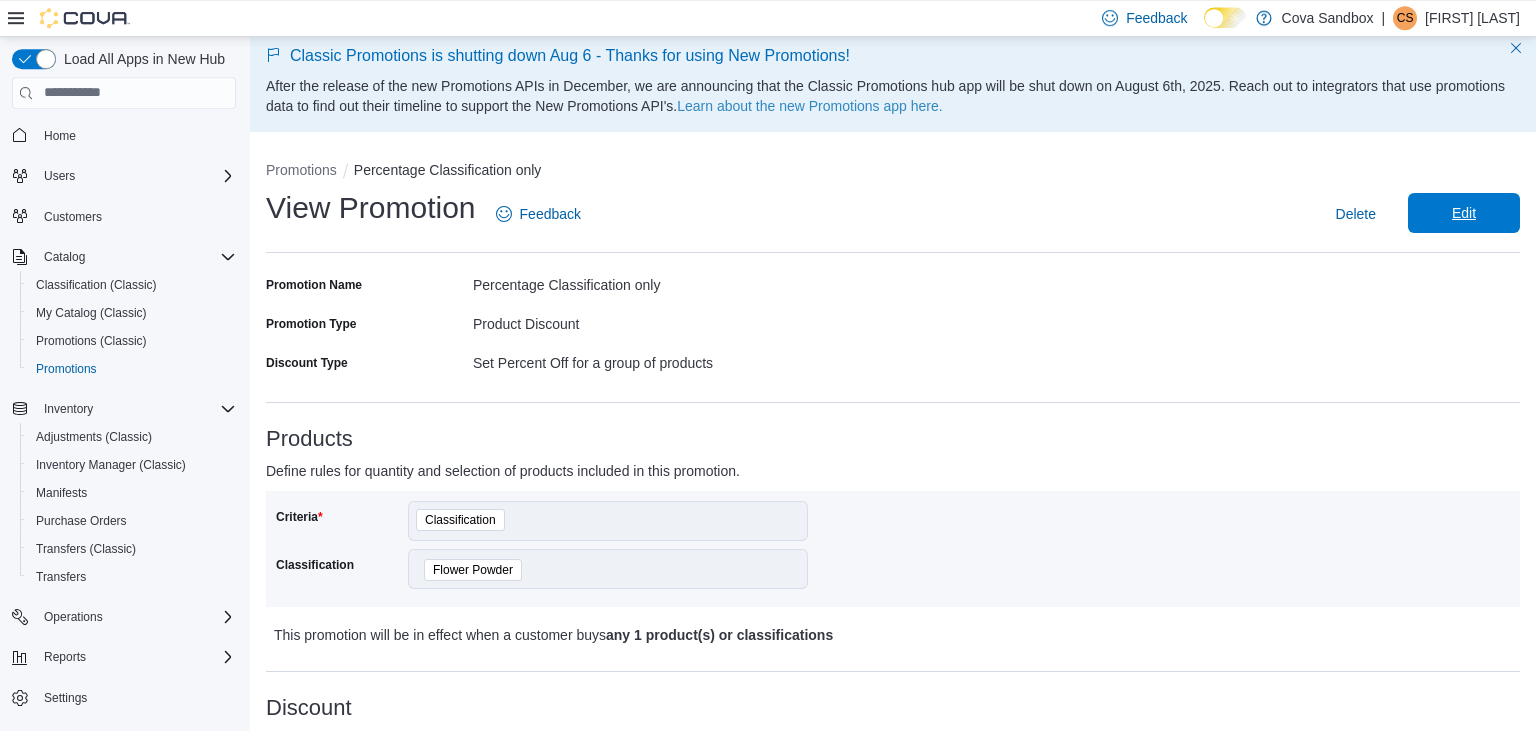 click on "Edit" at bounding box center (1464, 213) 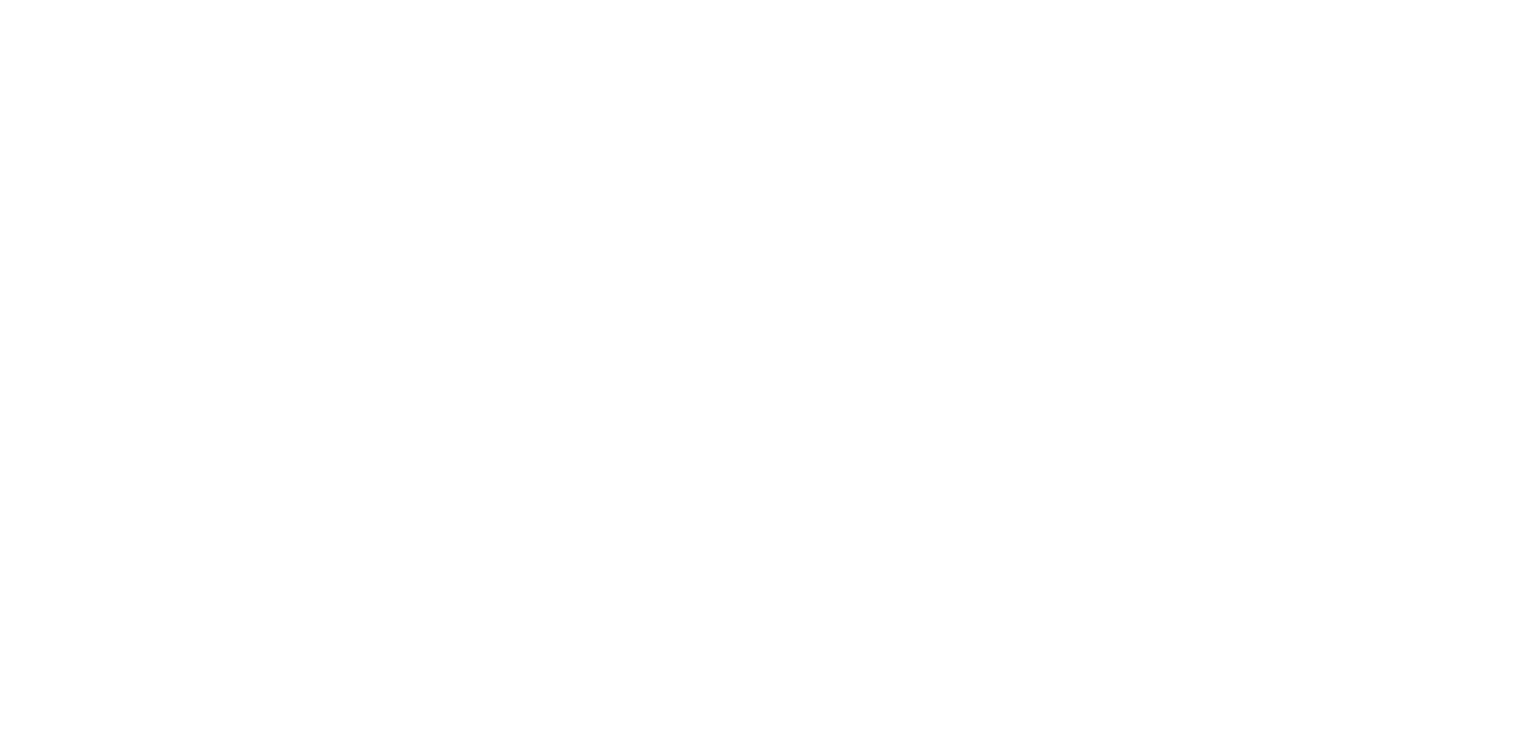 scroll, scrollTop: 0, scrollLeft: 0, axis: both 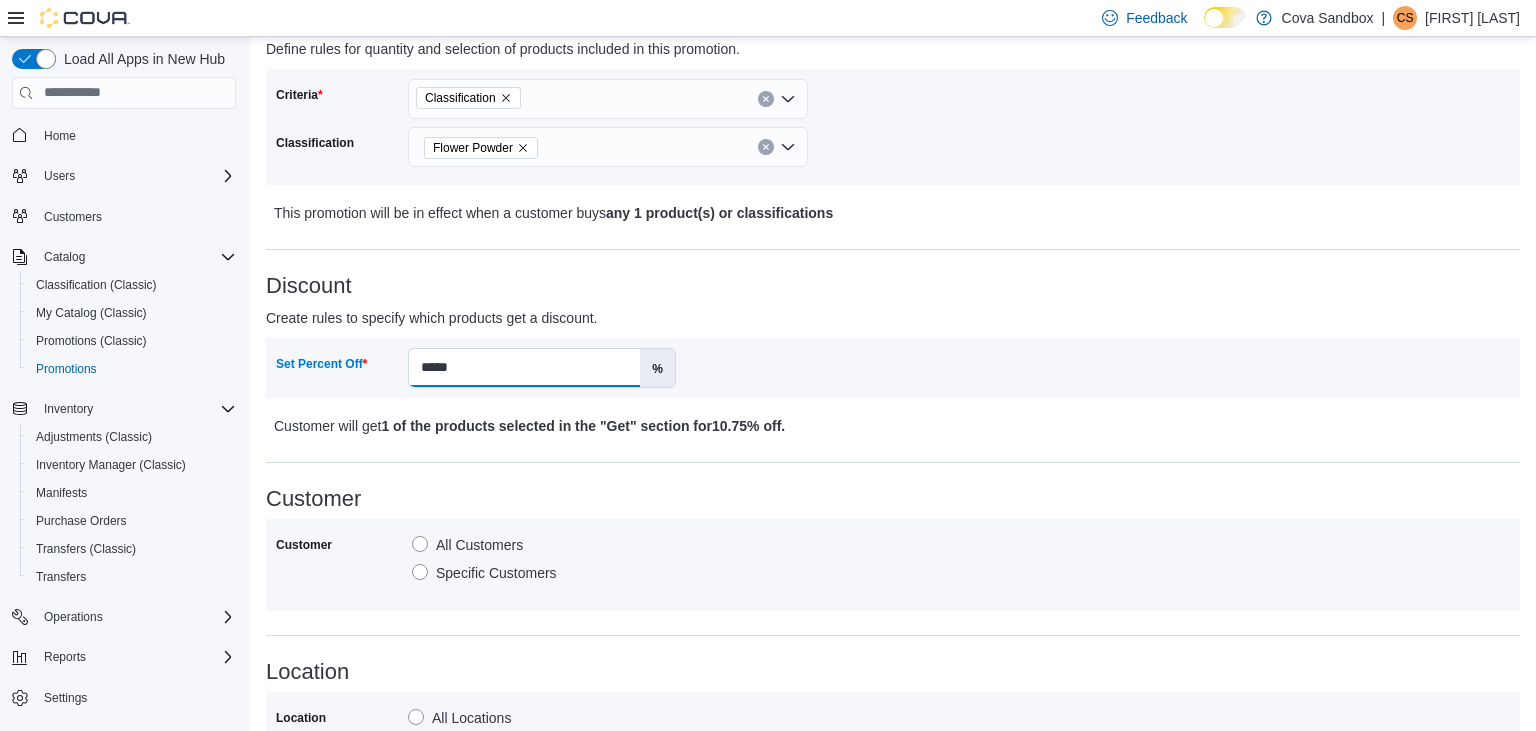 drag, startPoint x: 477, startPoint y: 376, endPoint x: 440, endPoint y: 367, distance: 38.078865 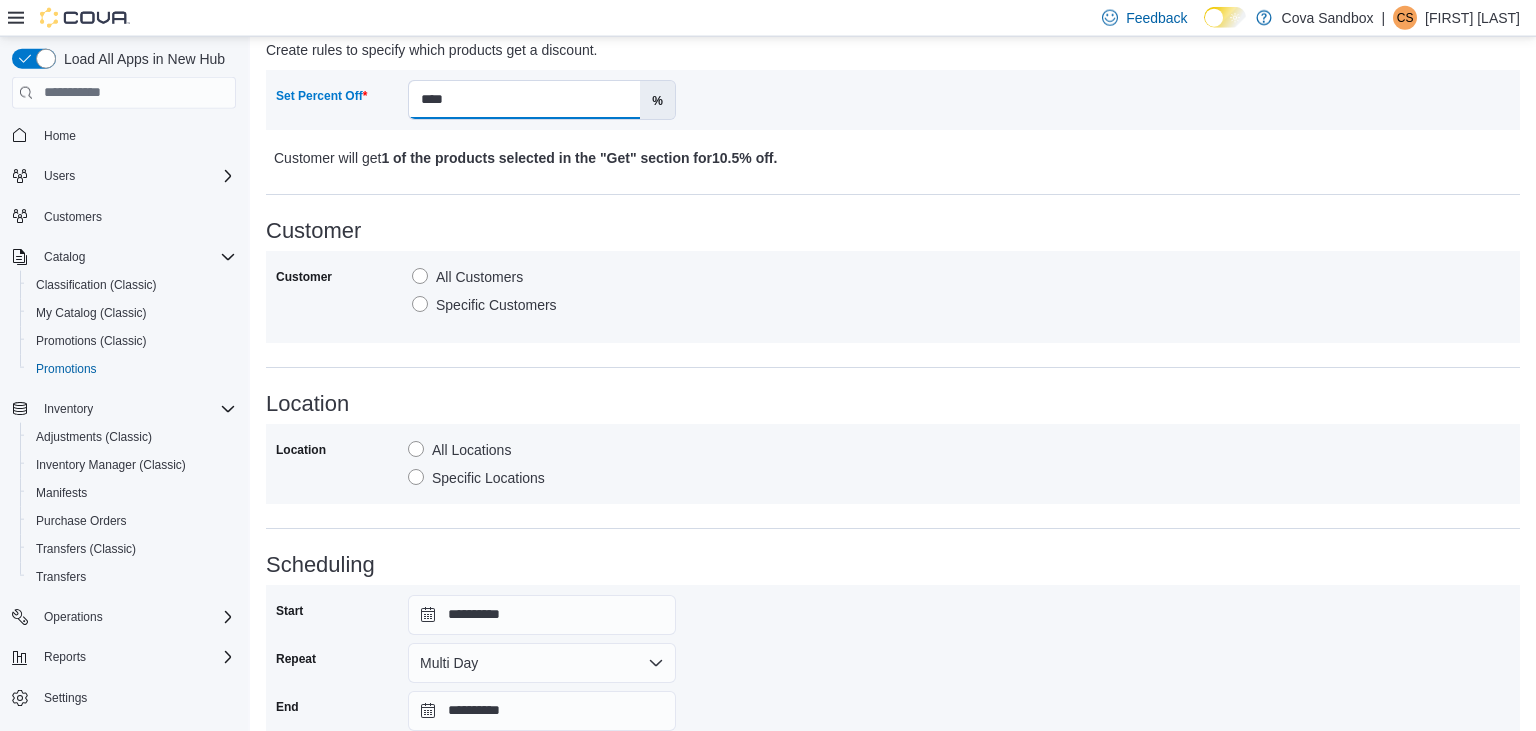scroll, scrollTop: 892, scrollLeft: 0, axis: vertical 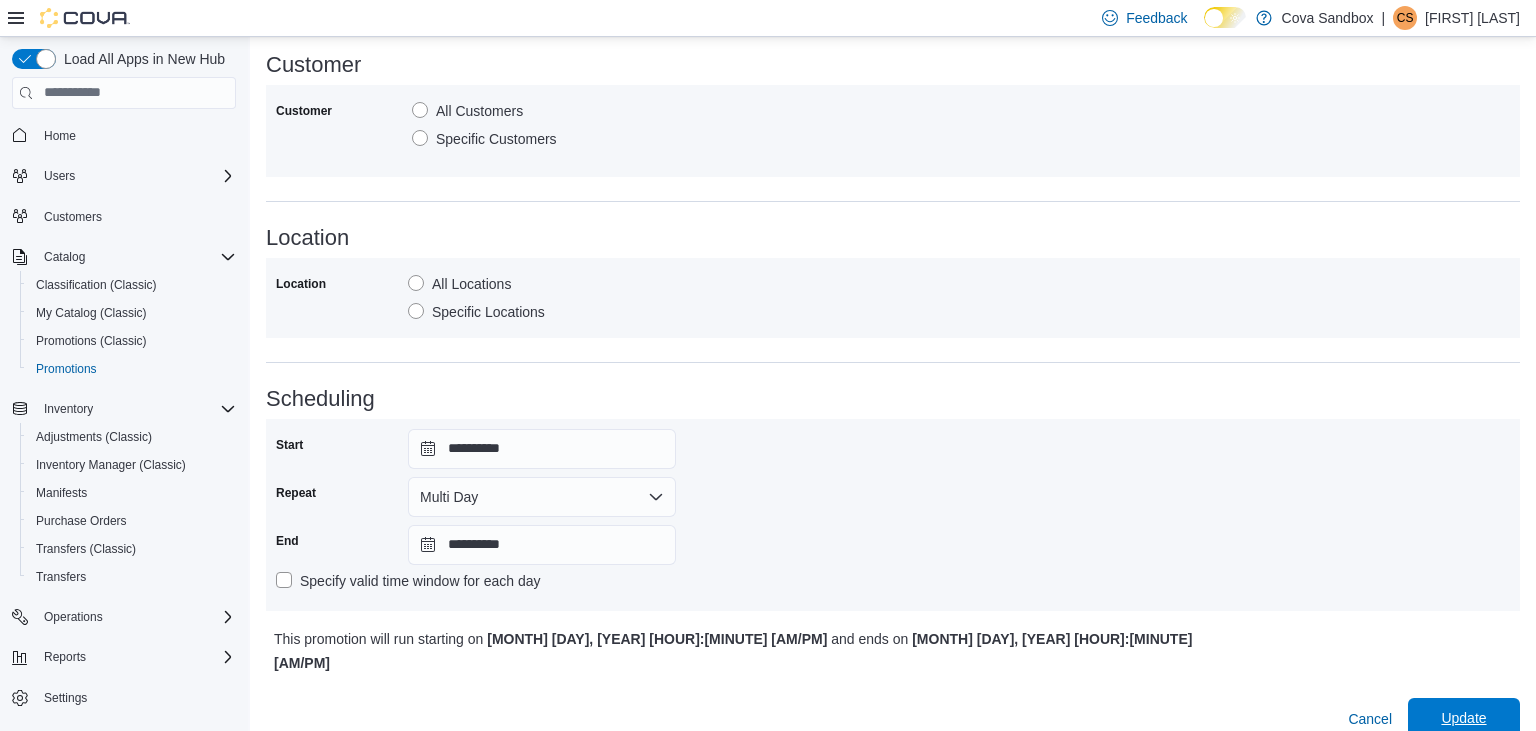 type on "****" 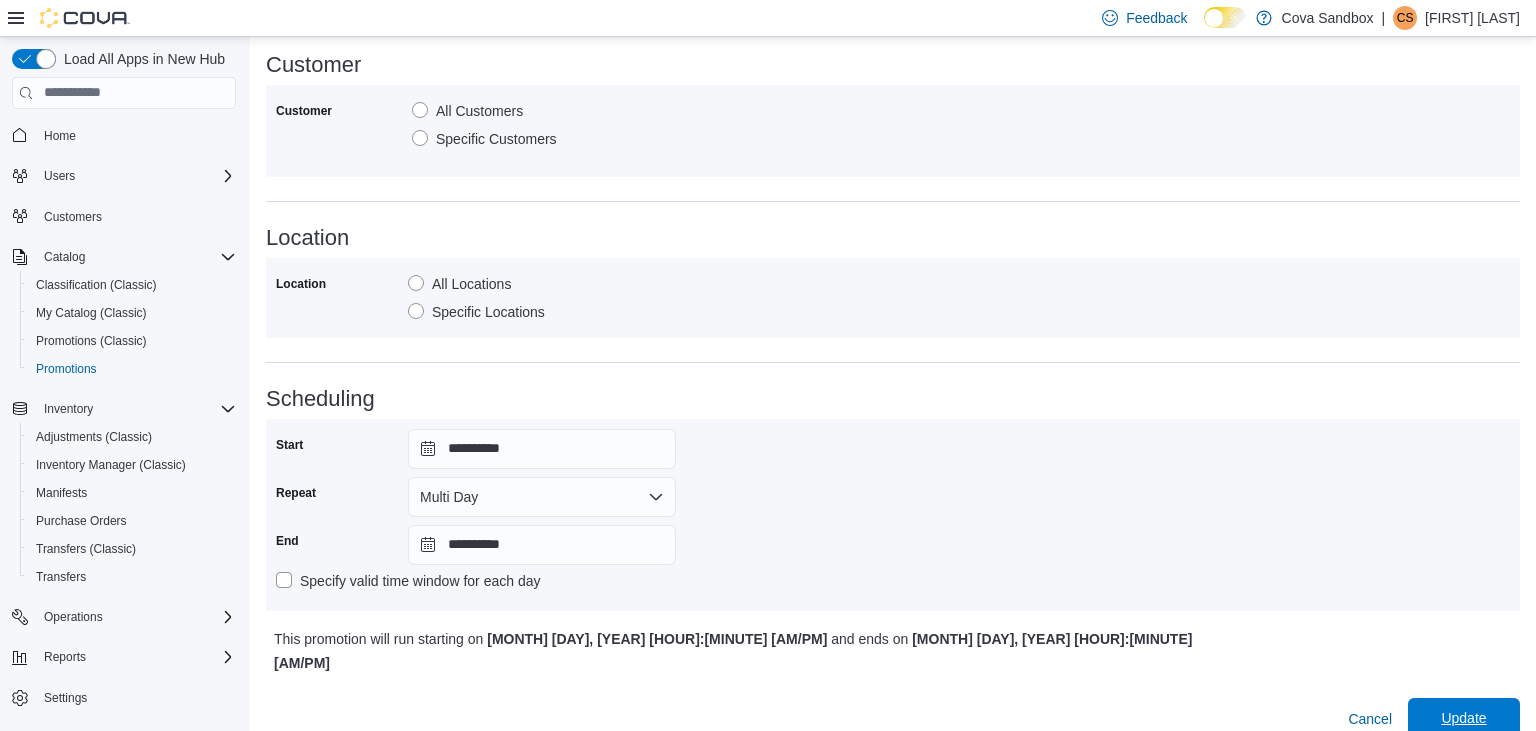 click on "Update" at bounding box center (1463, 718) 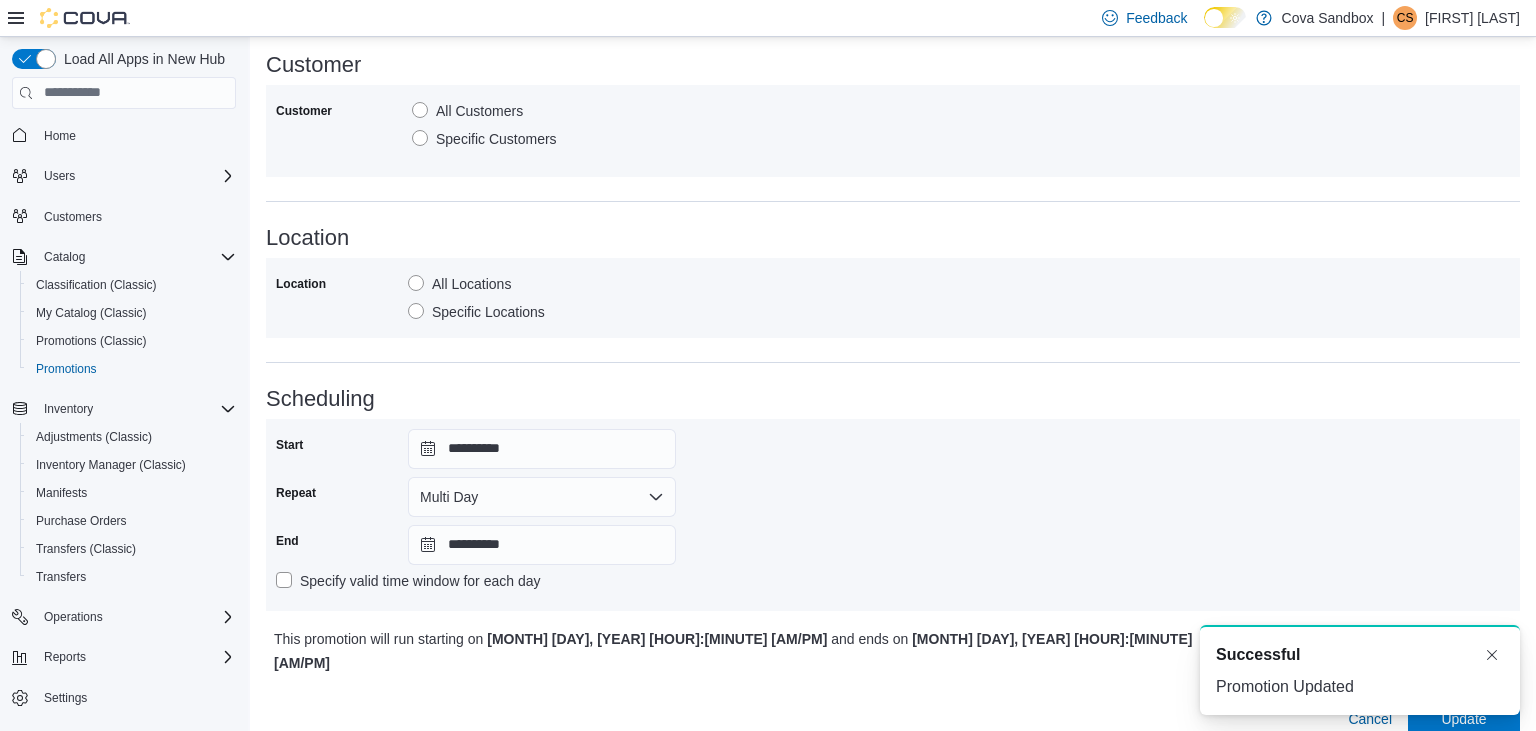 scroll, scrollTop: 0, scrollLeft: 0, axis: both 